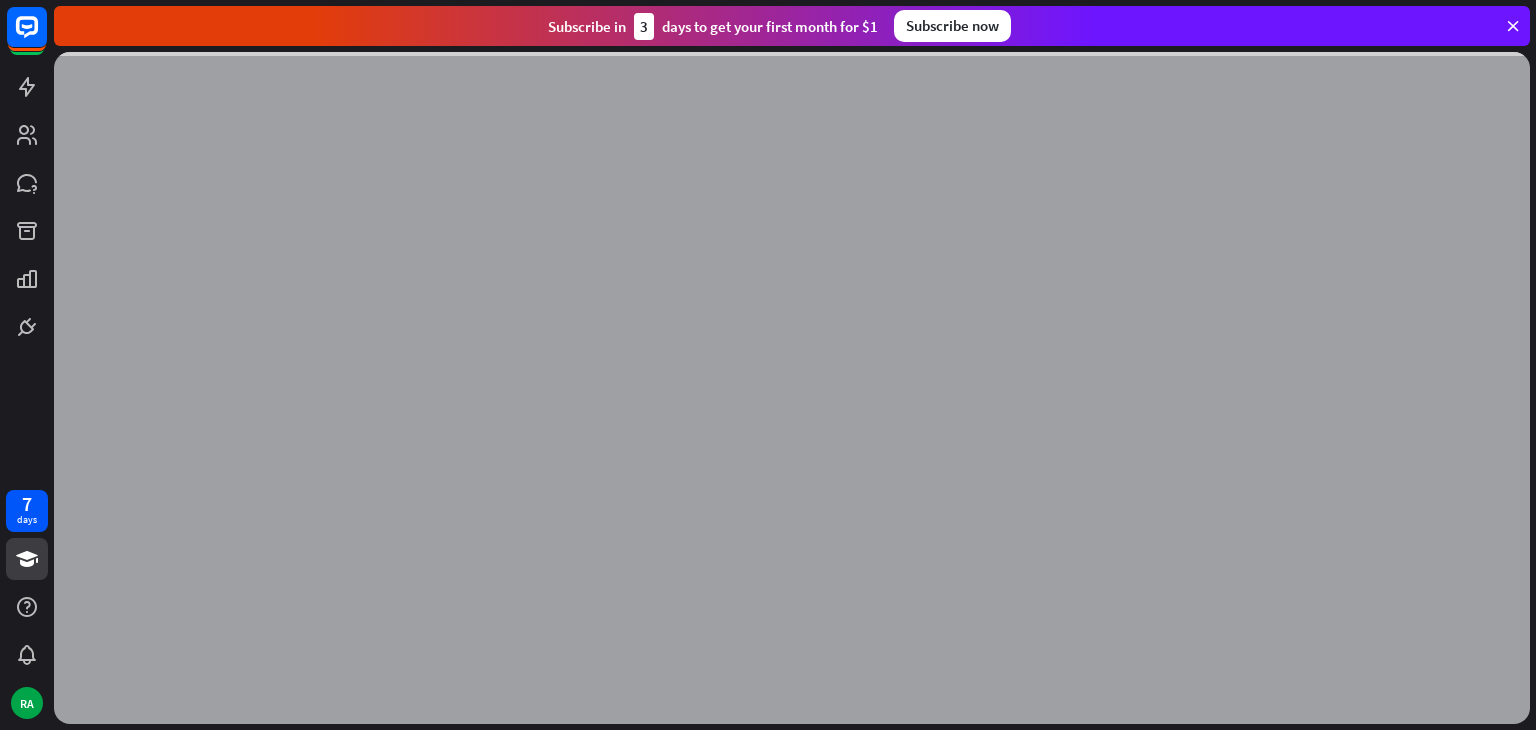 scroll, scrollTop: 0, scrollLeft: 0, axis: both 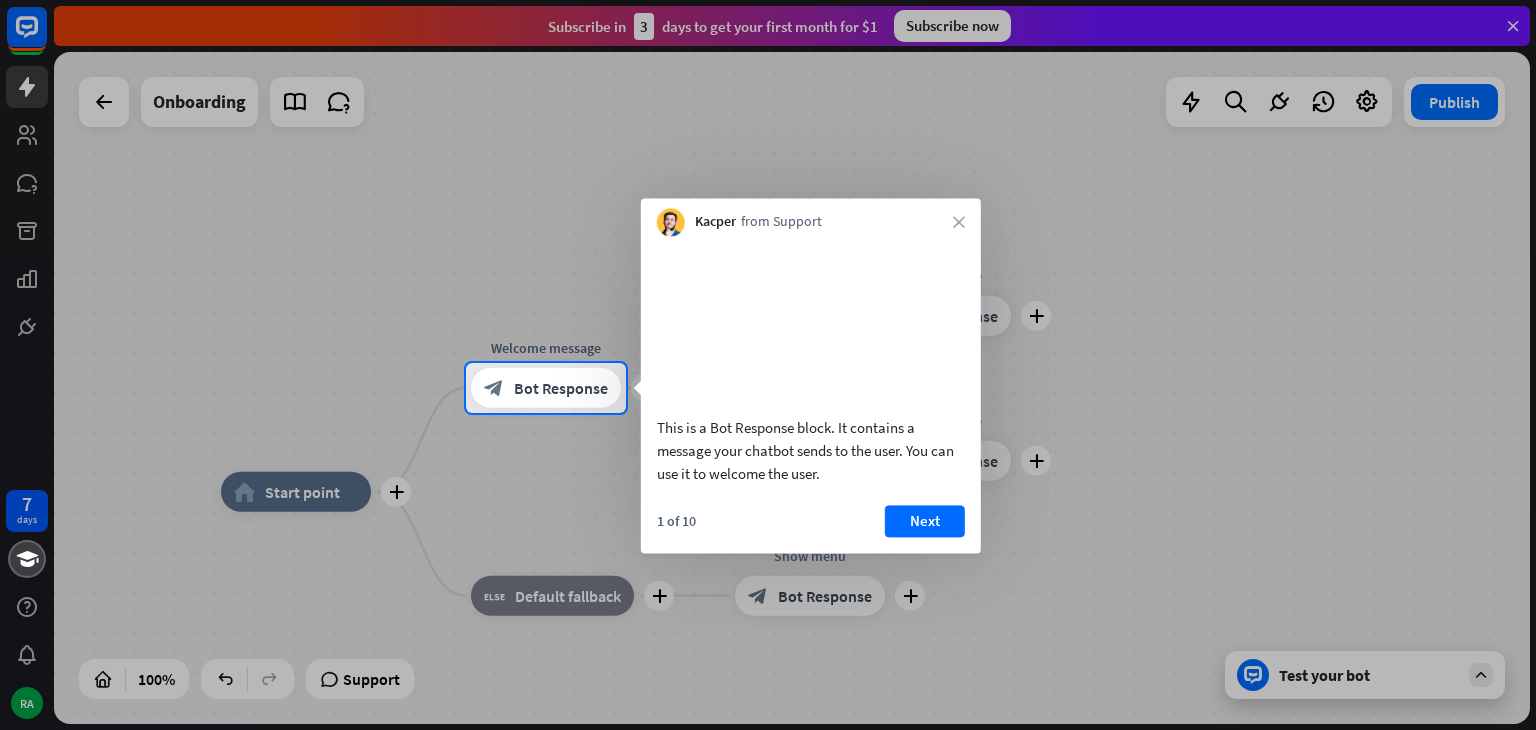 click at bounding box center [768, 181] 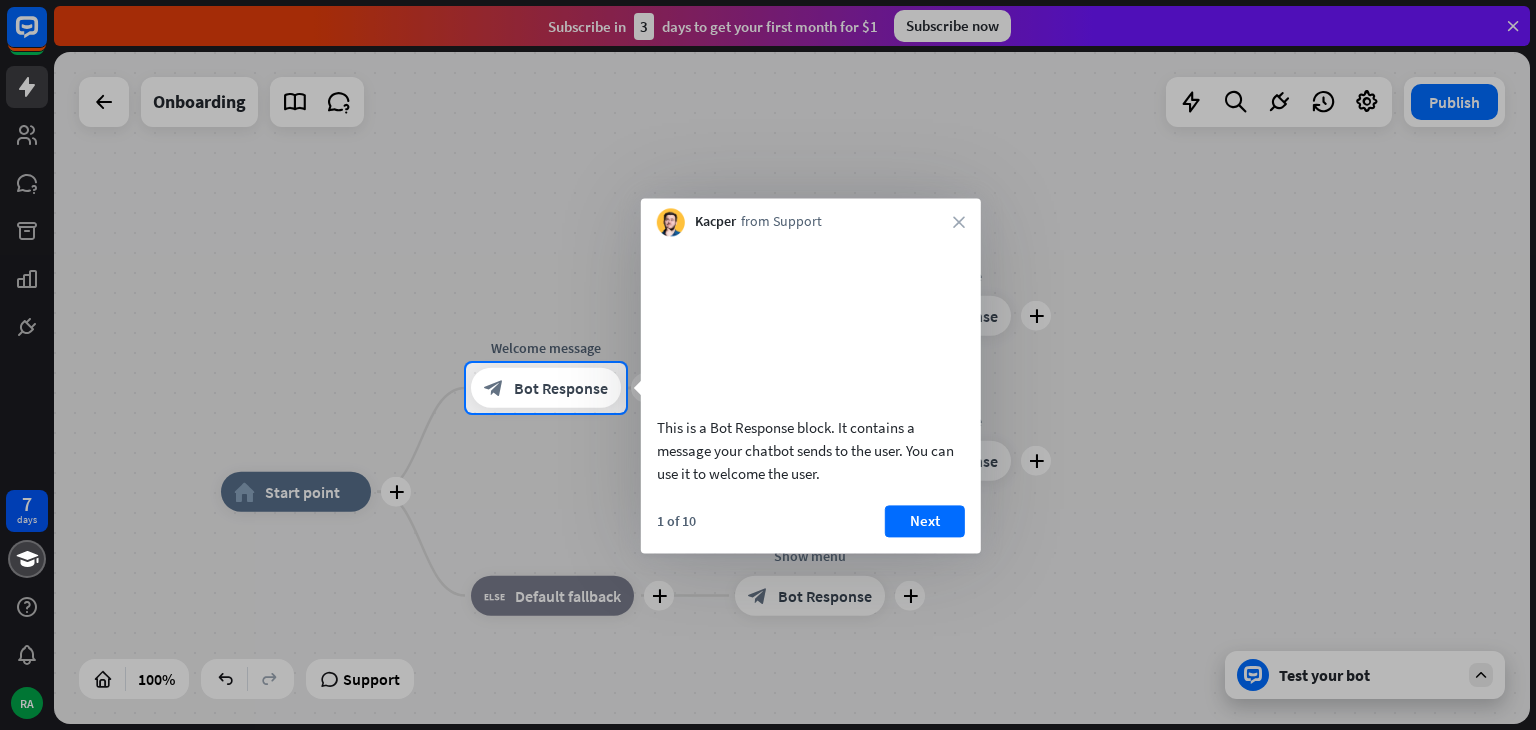 click on "Kacper
from Support
close" at bounding box center (811, 217) 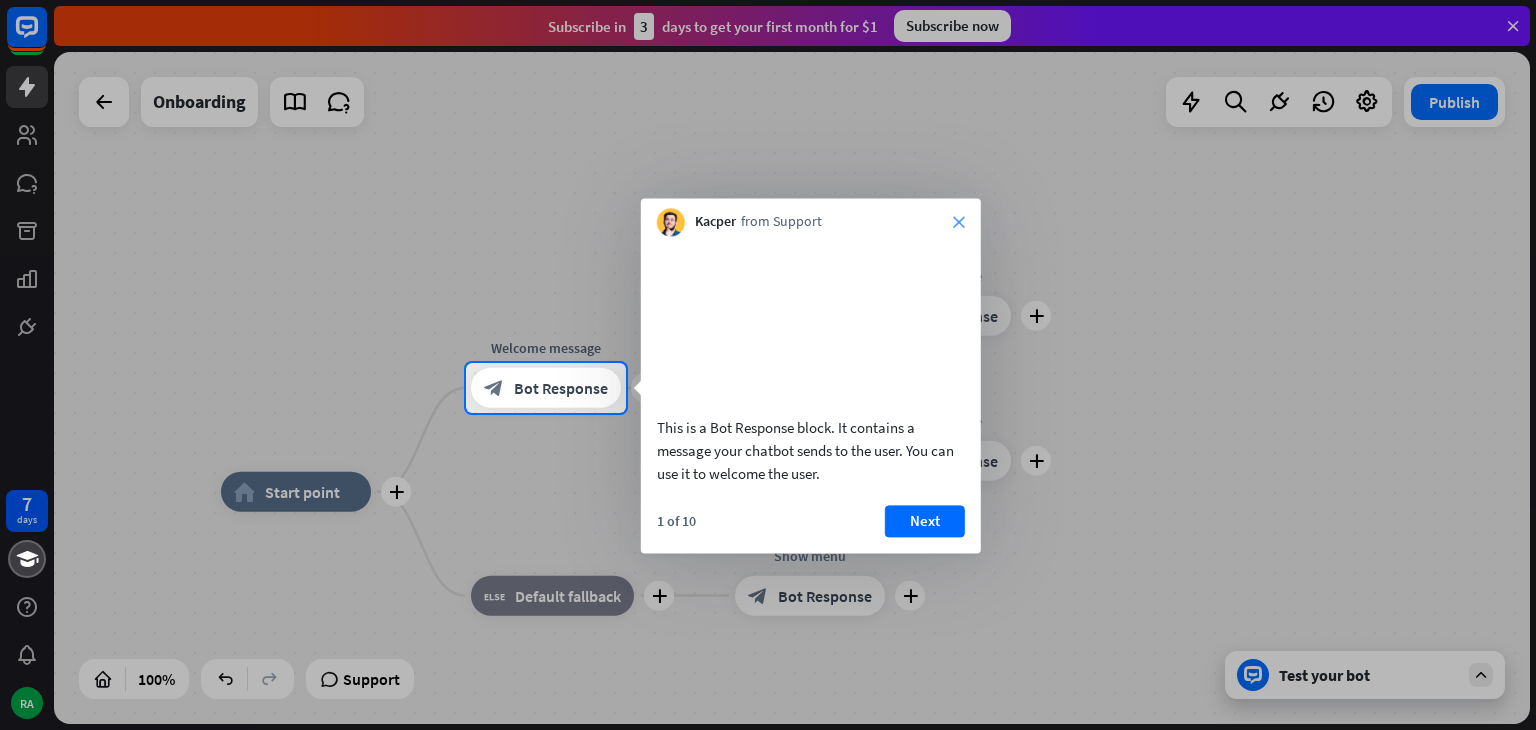 click on "close" at bounding box center [959, 222] 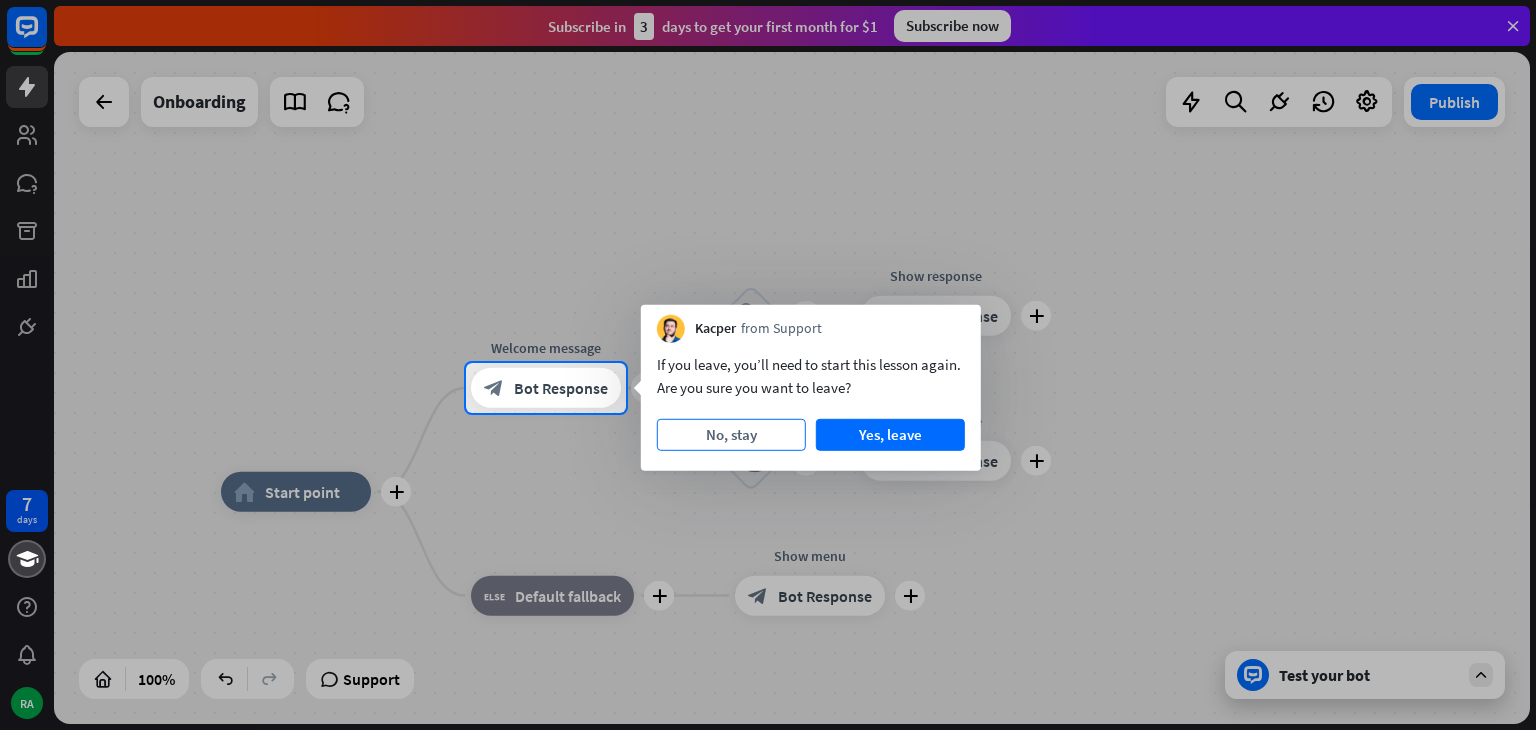 click on "No, stay" at bounding box center [731, 435] 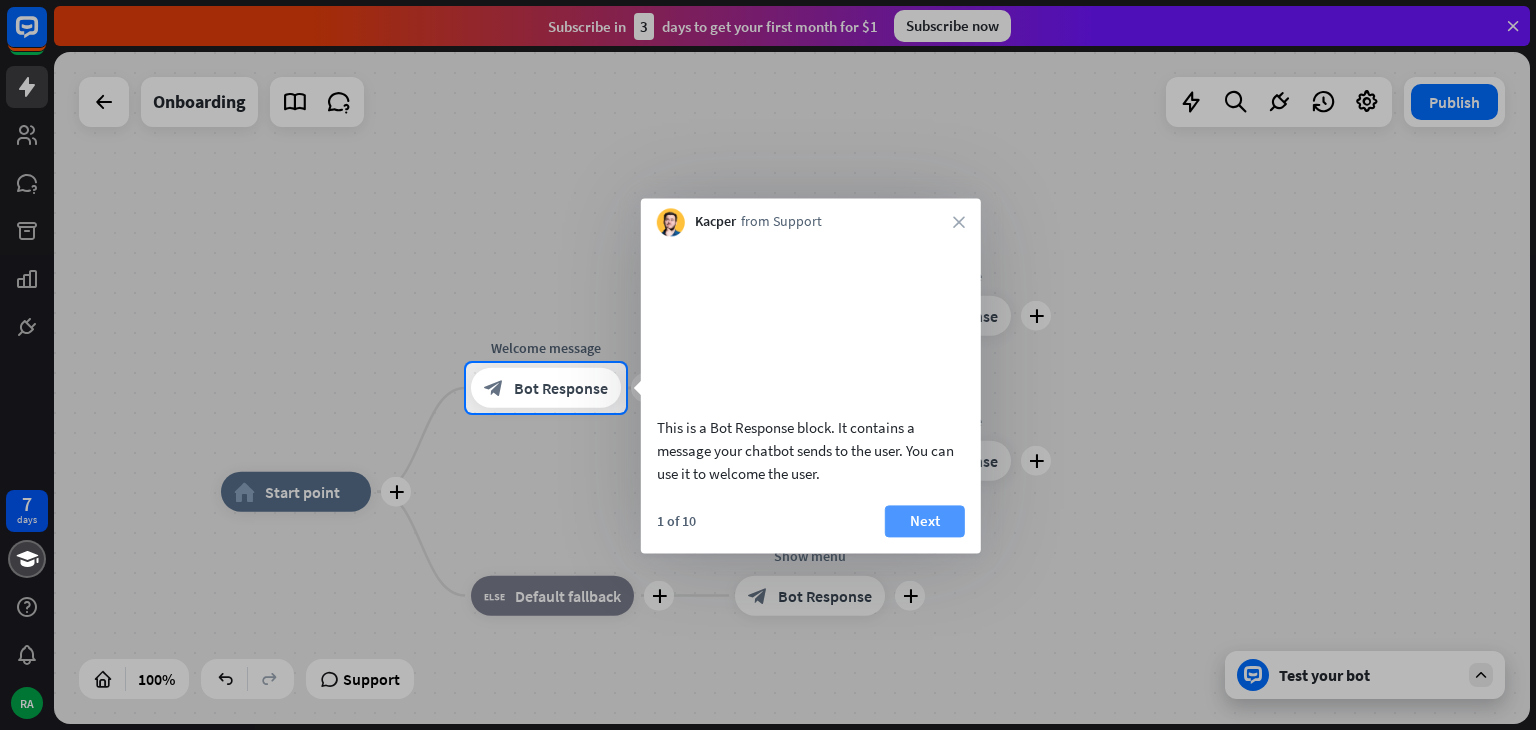 click on "Next" at bounding box center [925, 521] 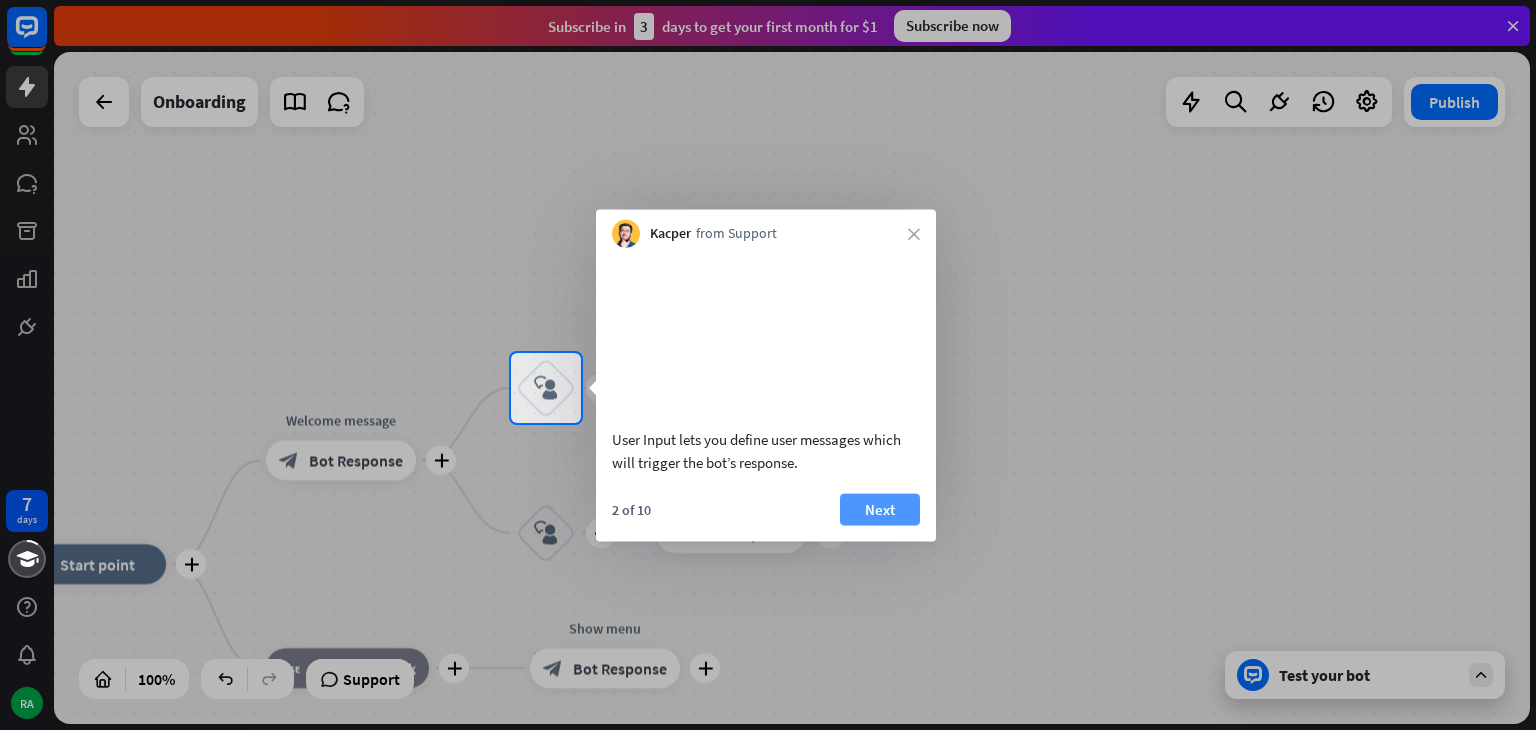 click on "Next" at bounding box center [880, 509] 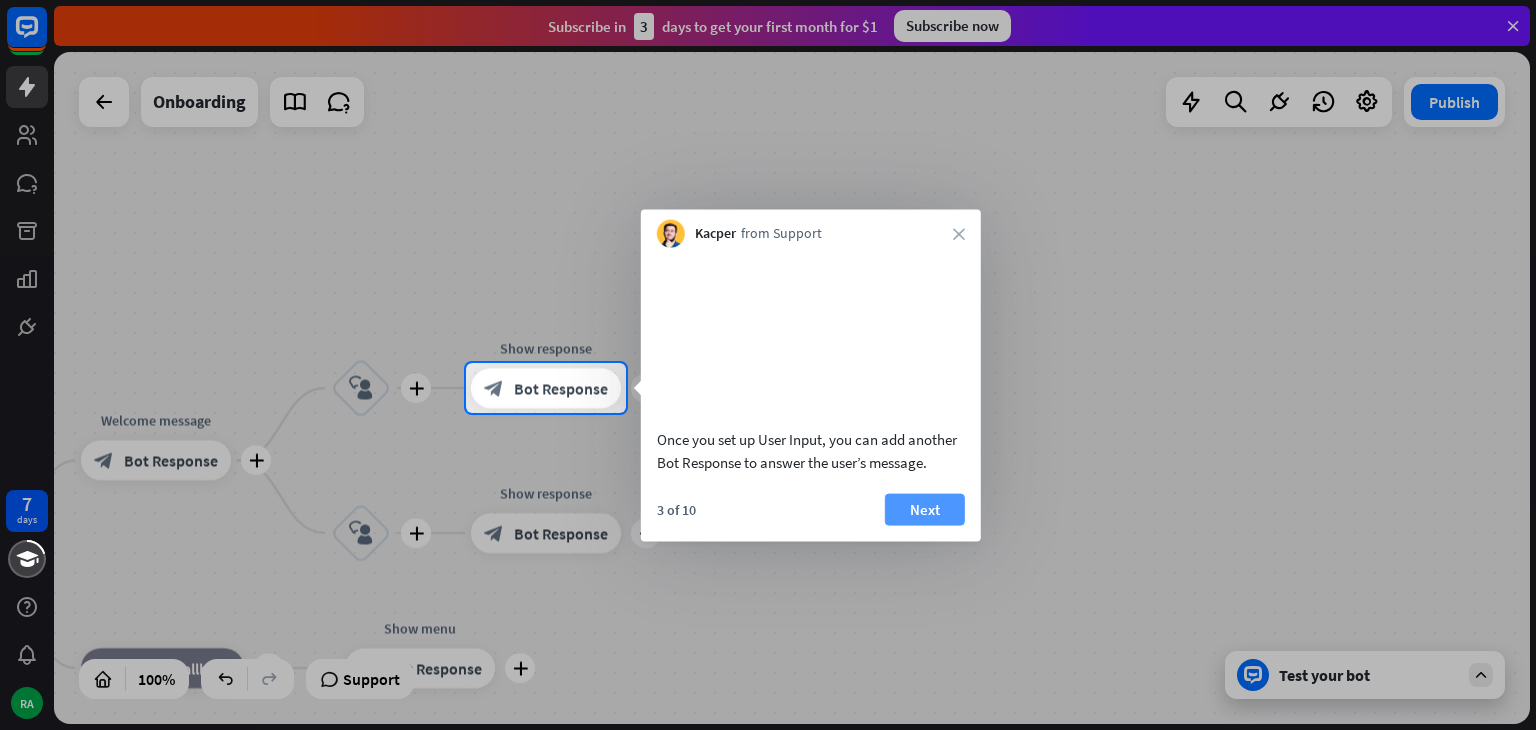 click on "Next" at bounding box center [925, 509] 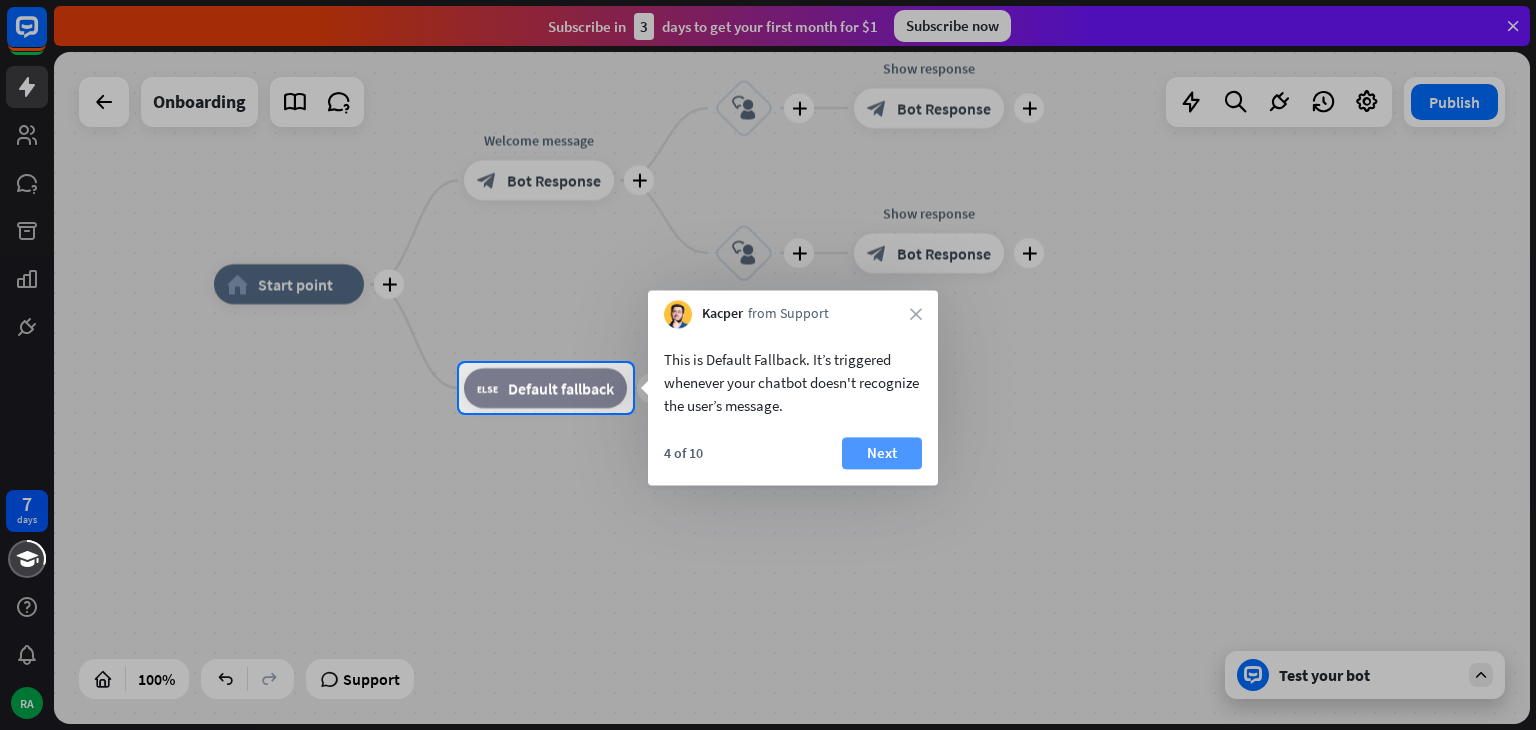 click on "Next" at bounding box center (882, 453) 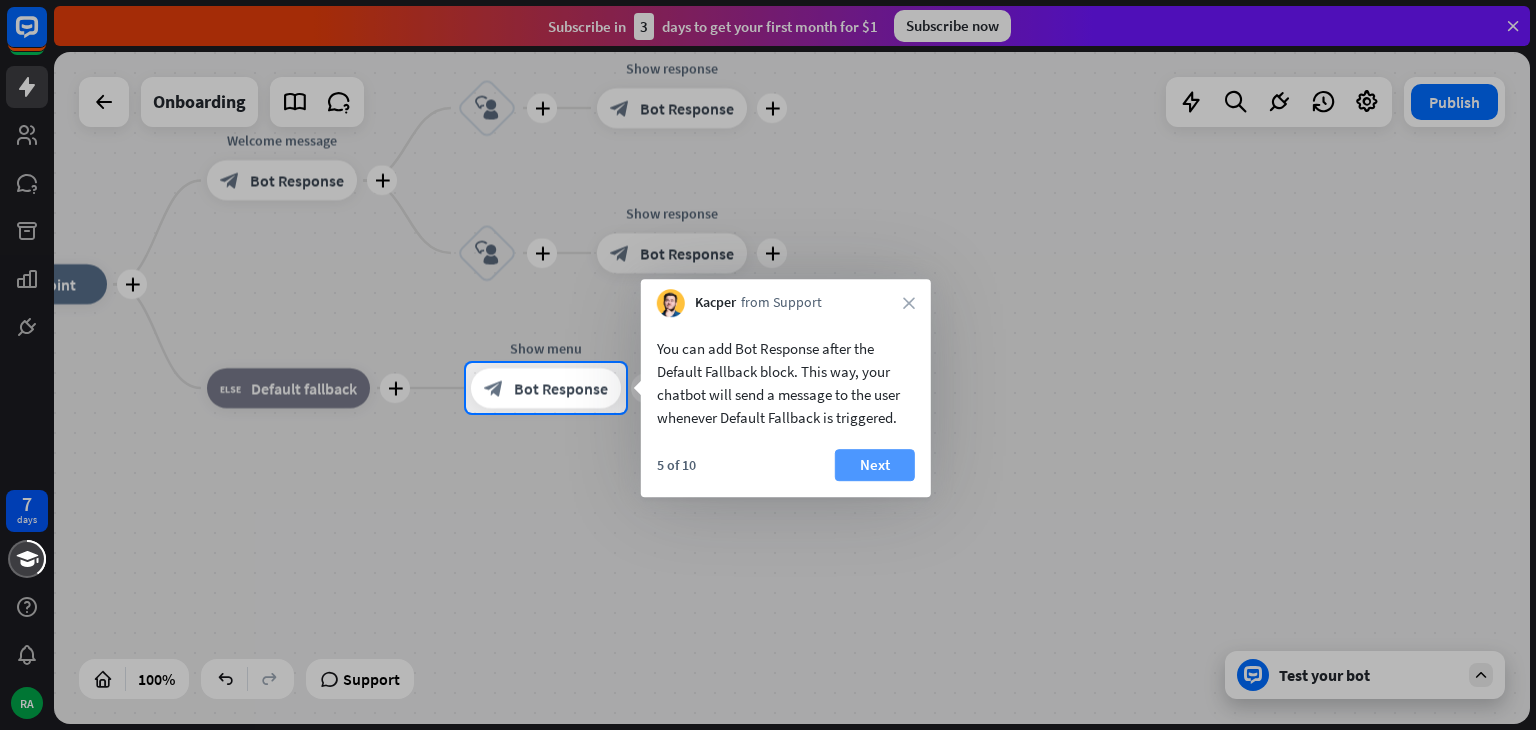click on "Next" at bounding box center (875, 465) 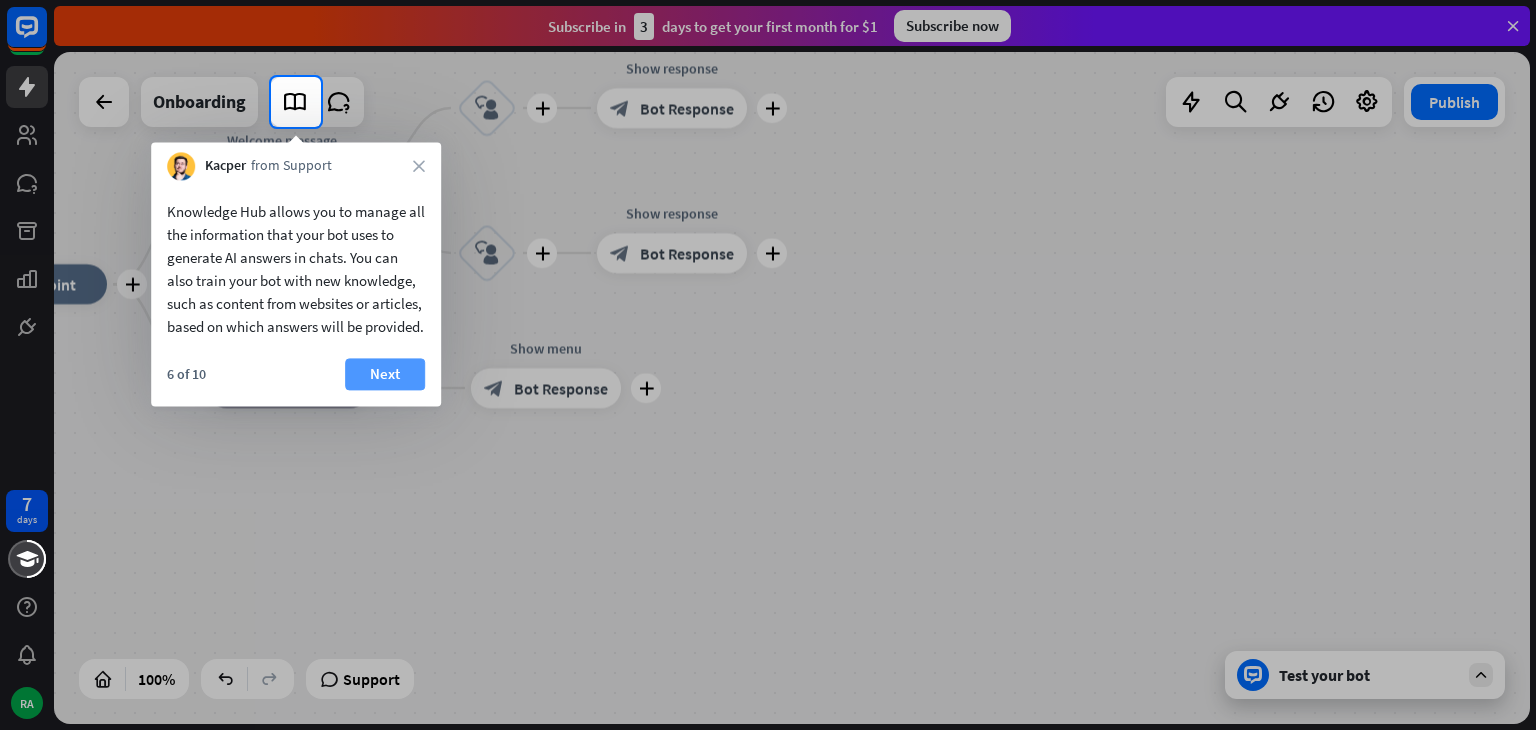 click on "Next" at bounding box center [385, 374] 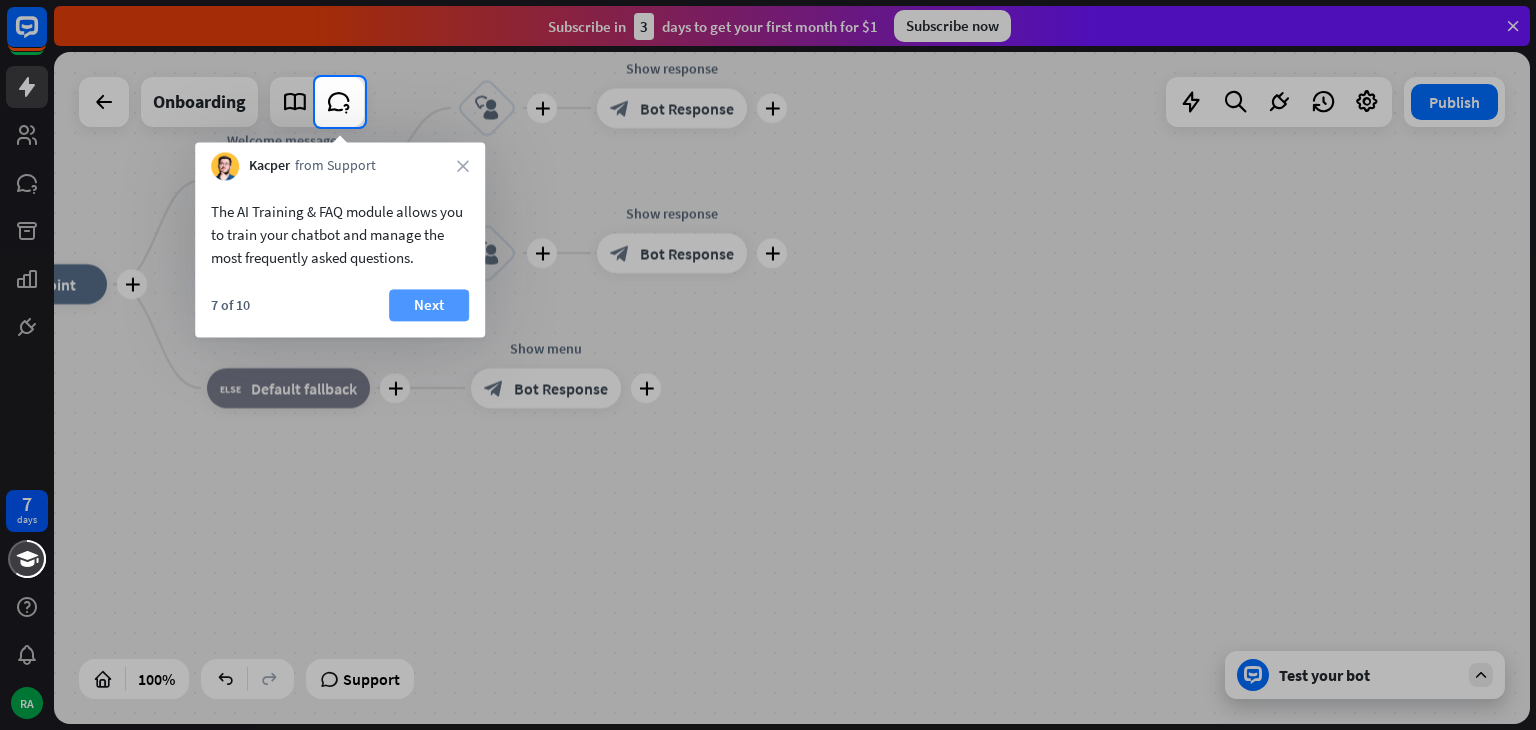 click on "Next" at bounding box center (429, 305) 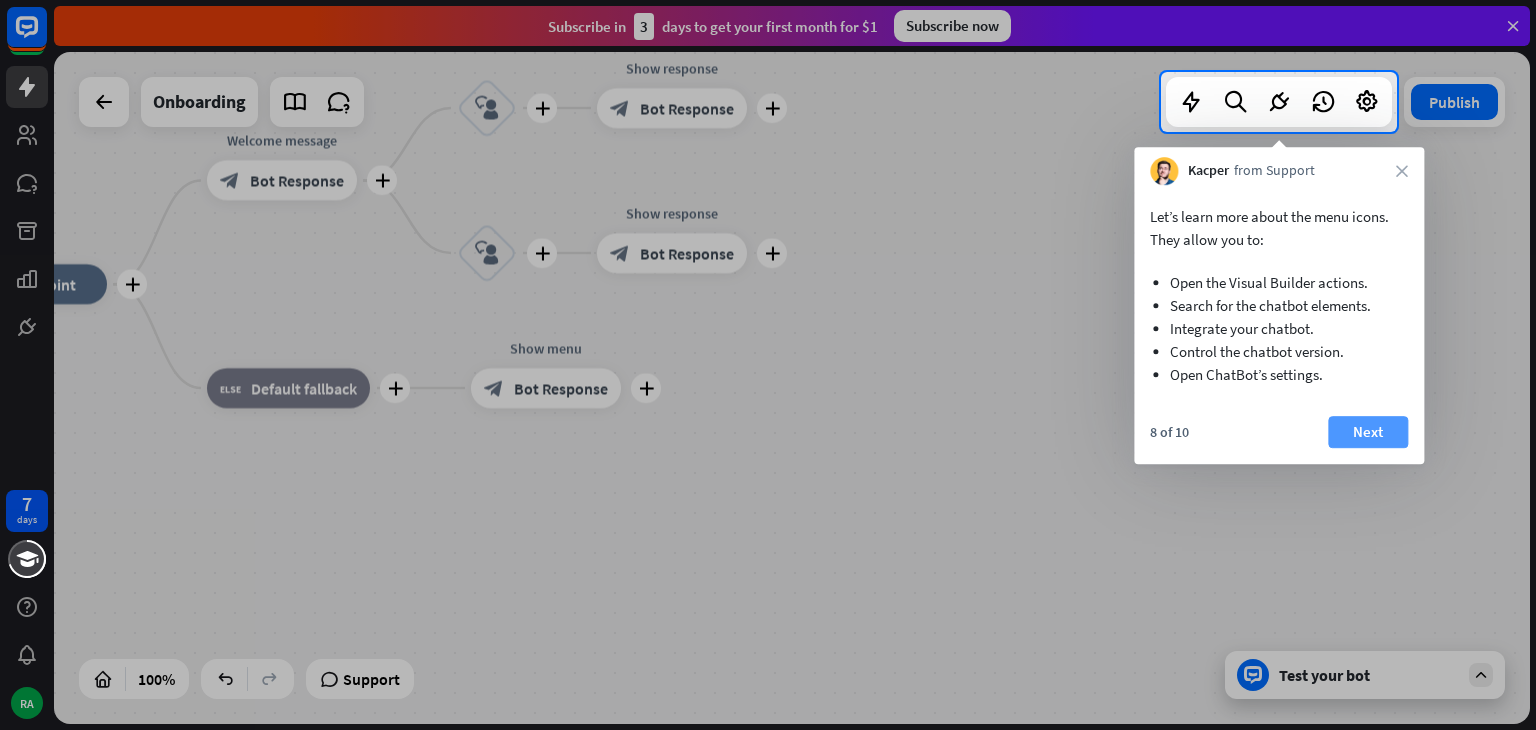 click on "Next" at bounding box center (1368, 432) 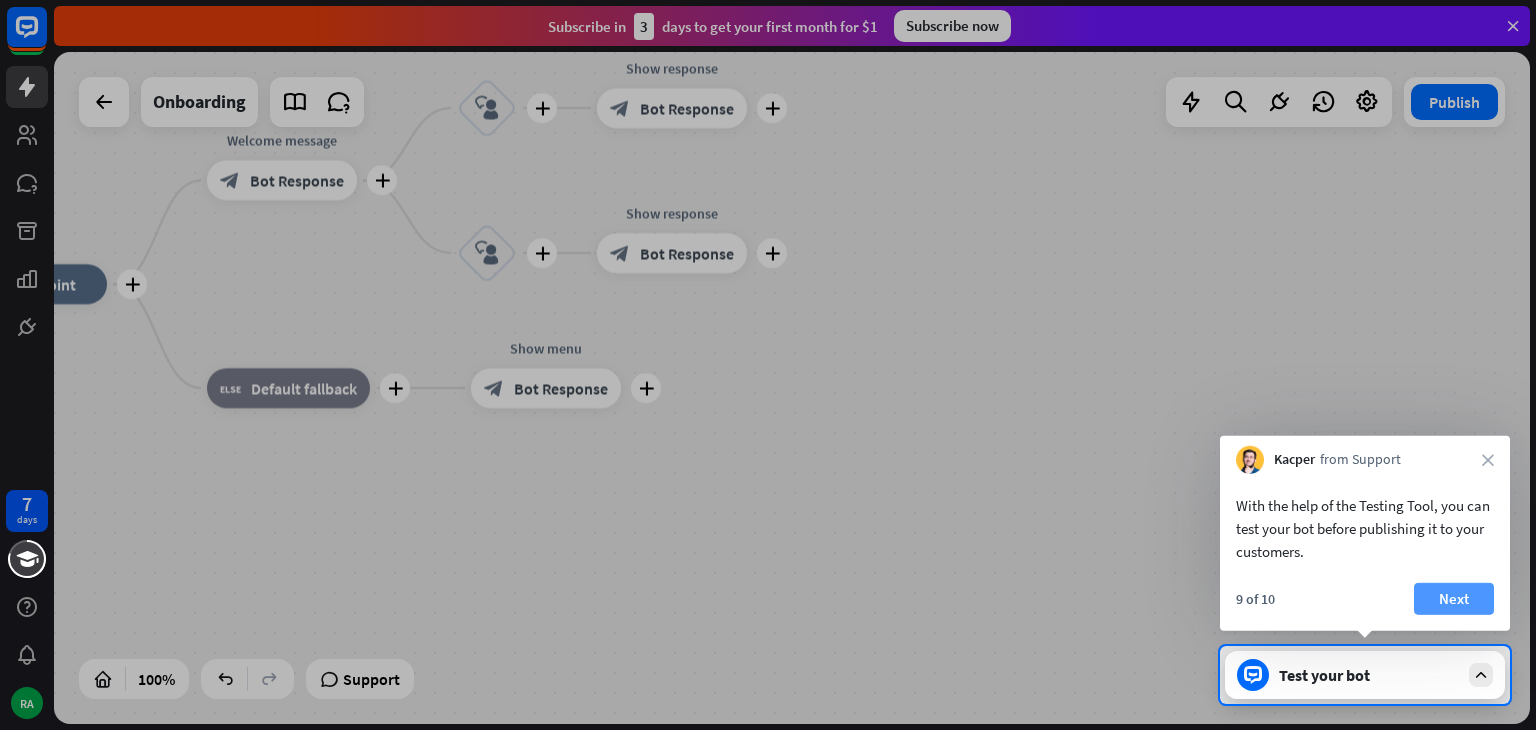 click on "Next" at bounding box center (1454, 599) 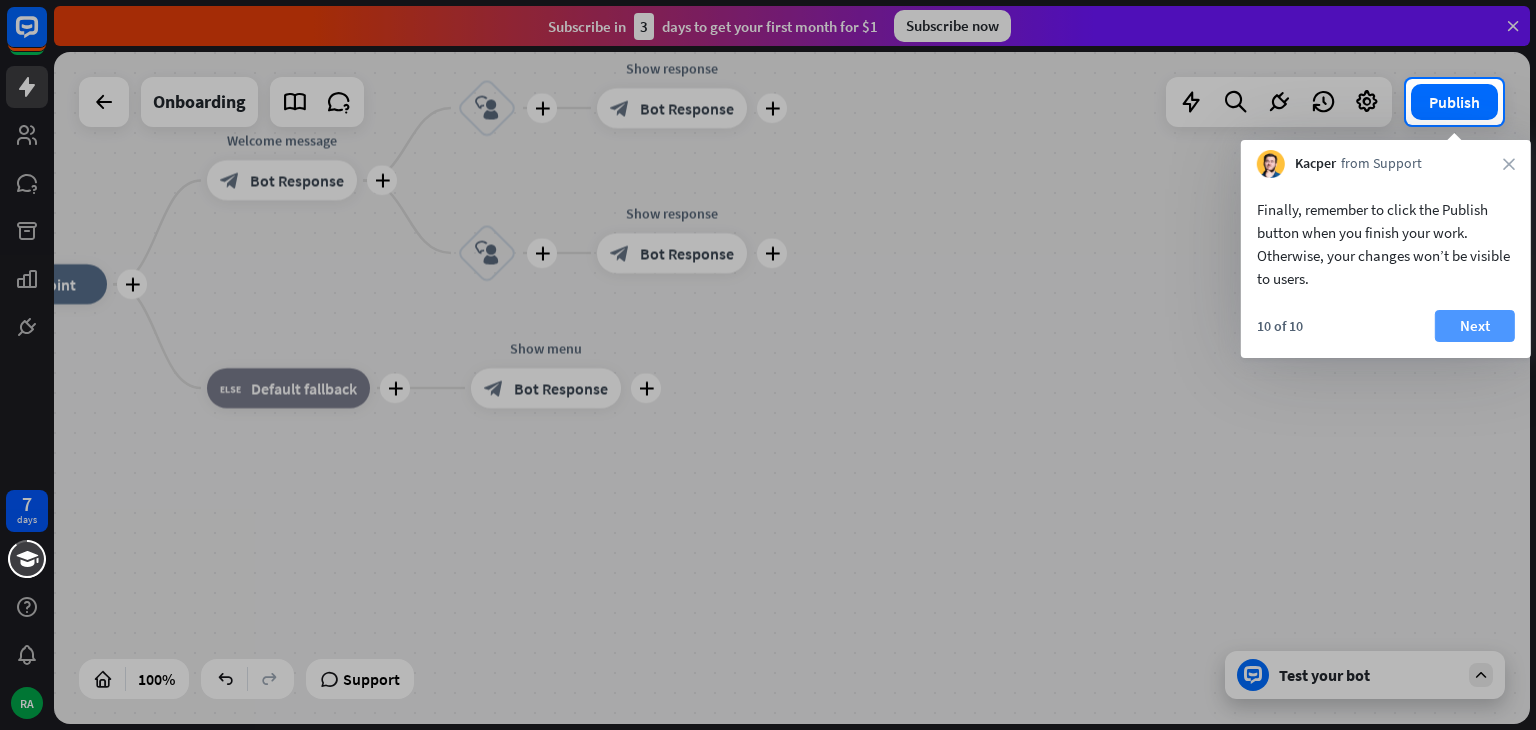 click on "Next" at bounding box center (1475, 326) 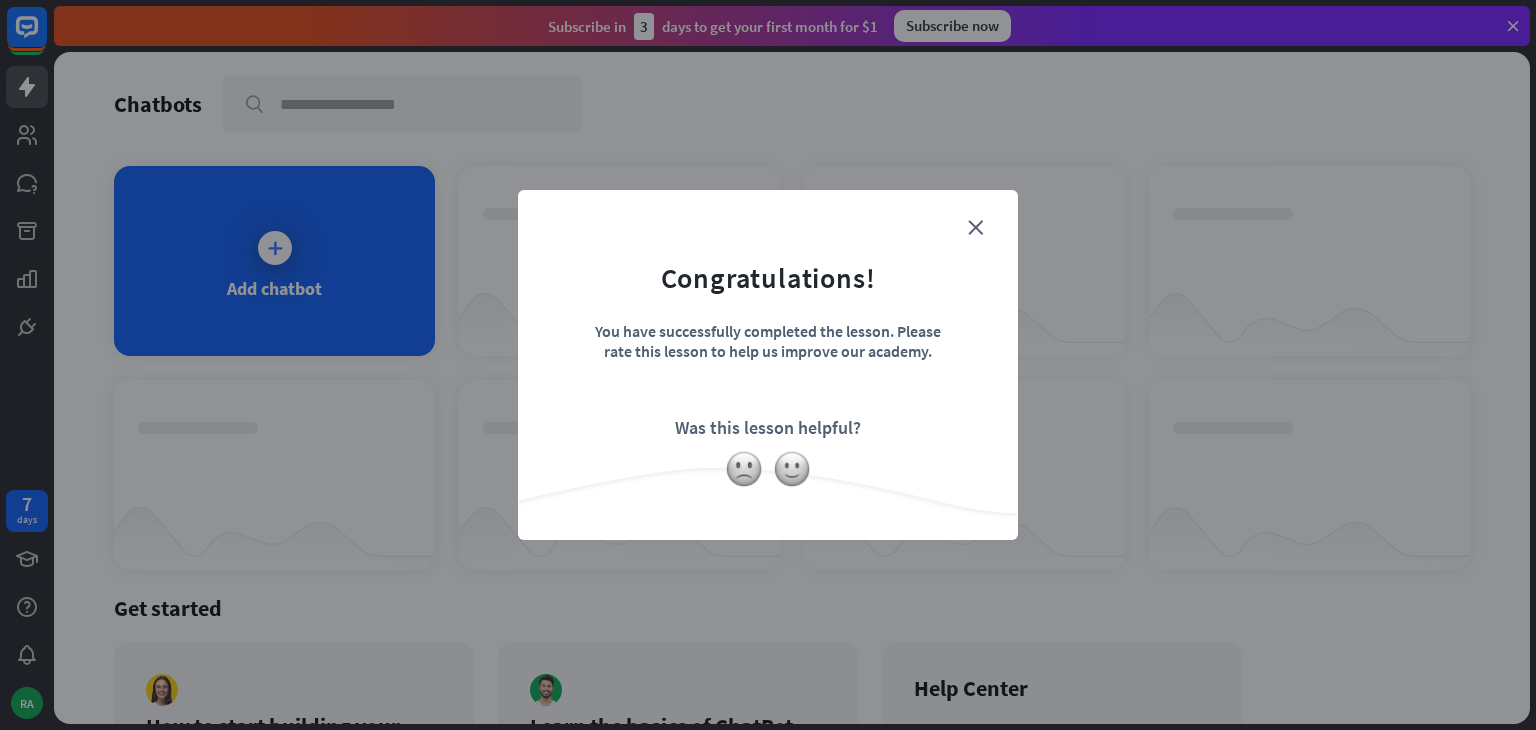 click on "Congratulations!
You have successfully completed the lesson.
Please rate this lesson to help us improve our
academy.
Was this lesson helpful?" at bounding box center (768, 334) 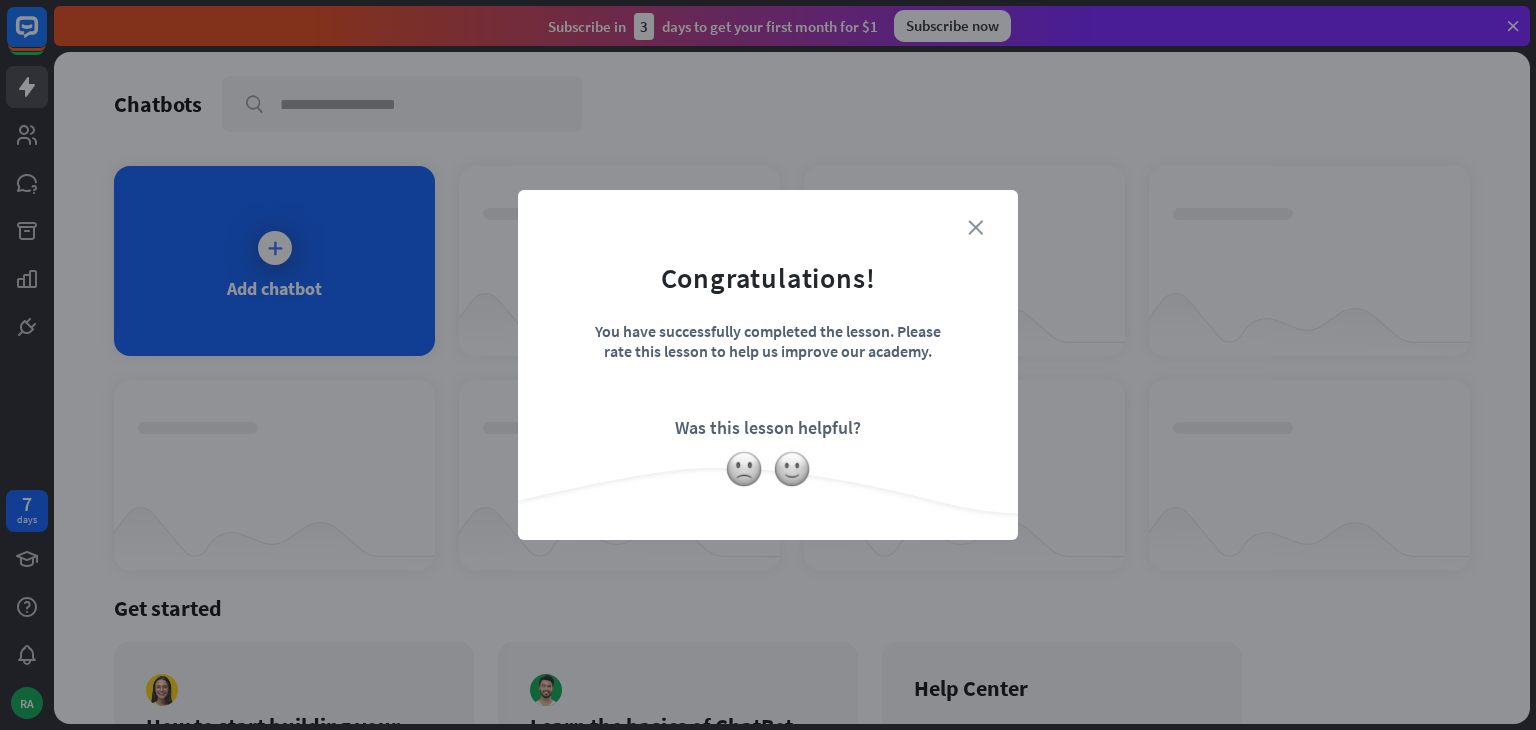 click on "close" at bounding box center [975, 227] 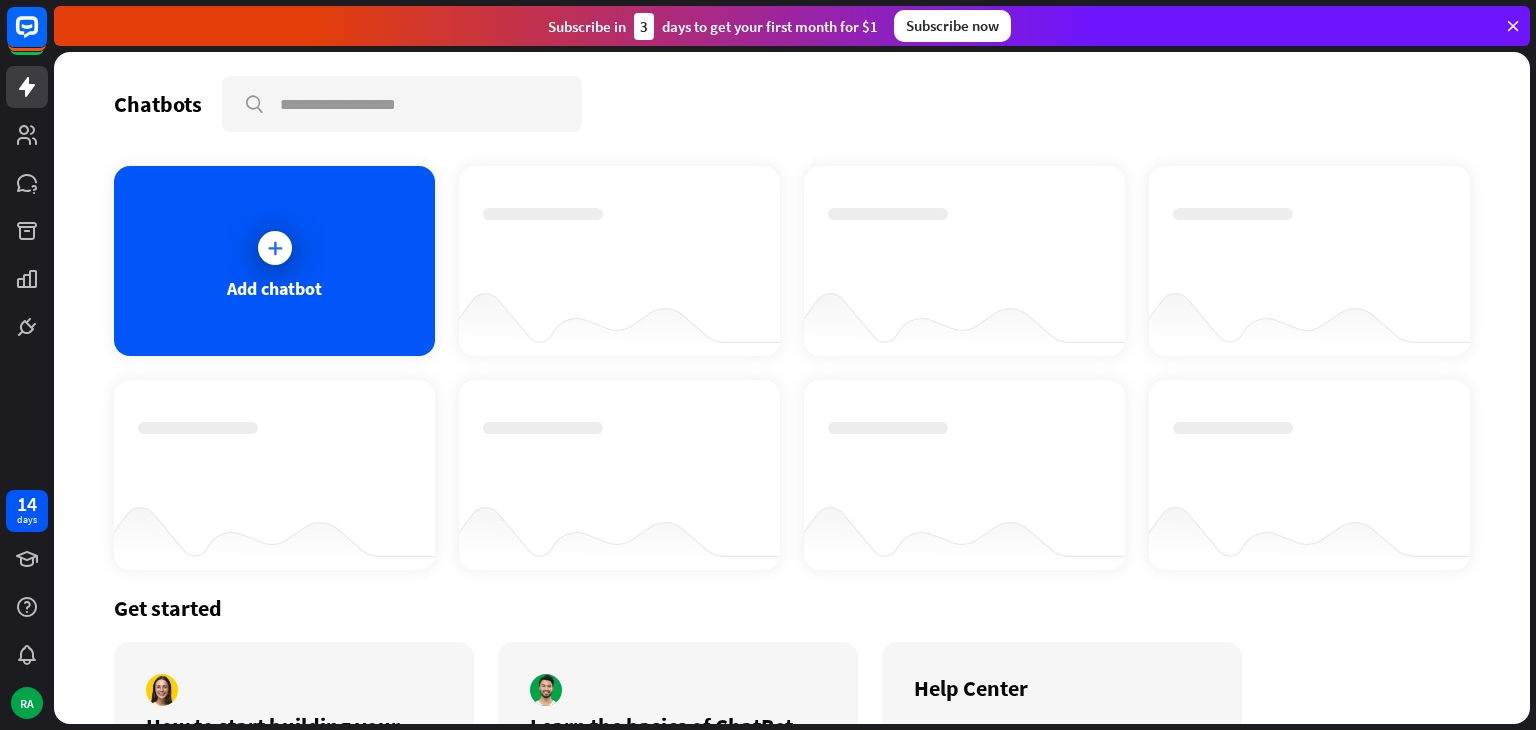 click at bounding box center (1513, 26) 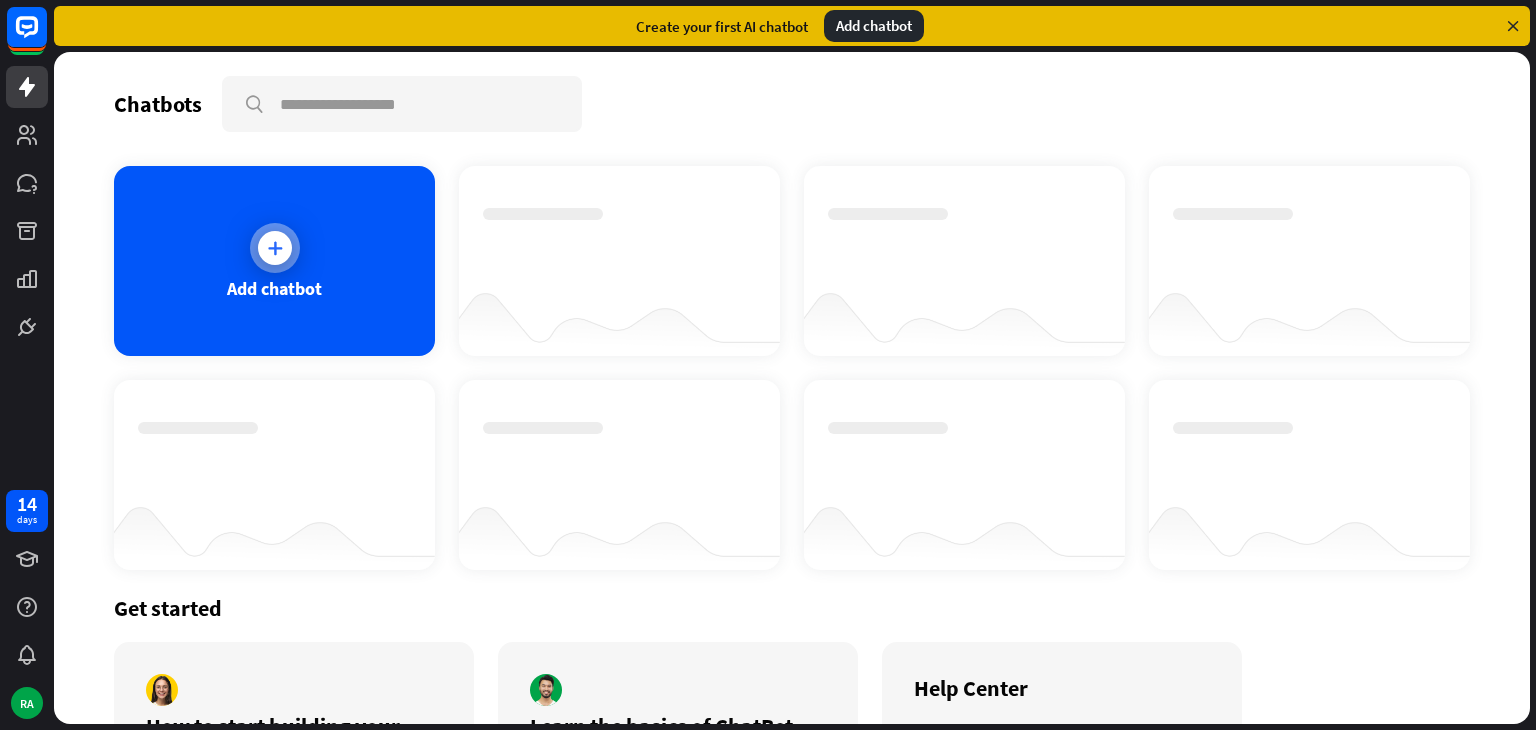 click on "Add chatbot" at bounding box center [274, 261] 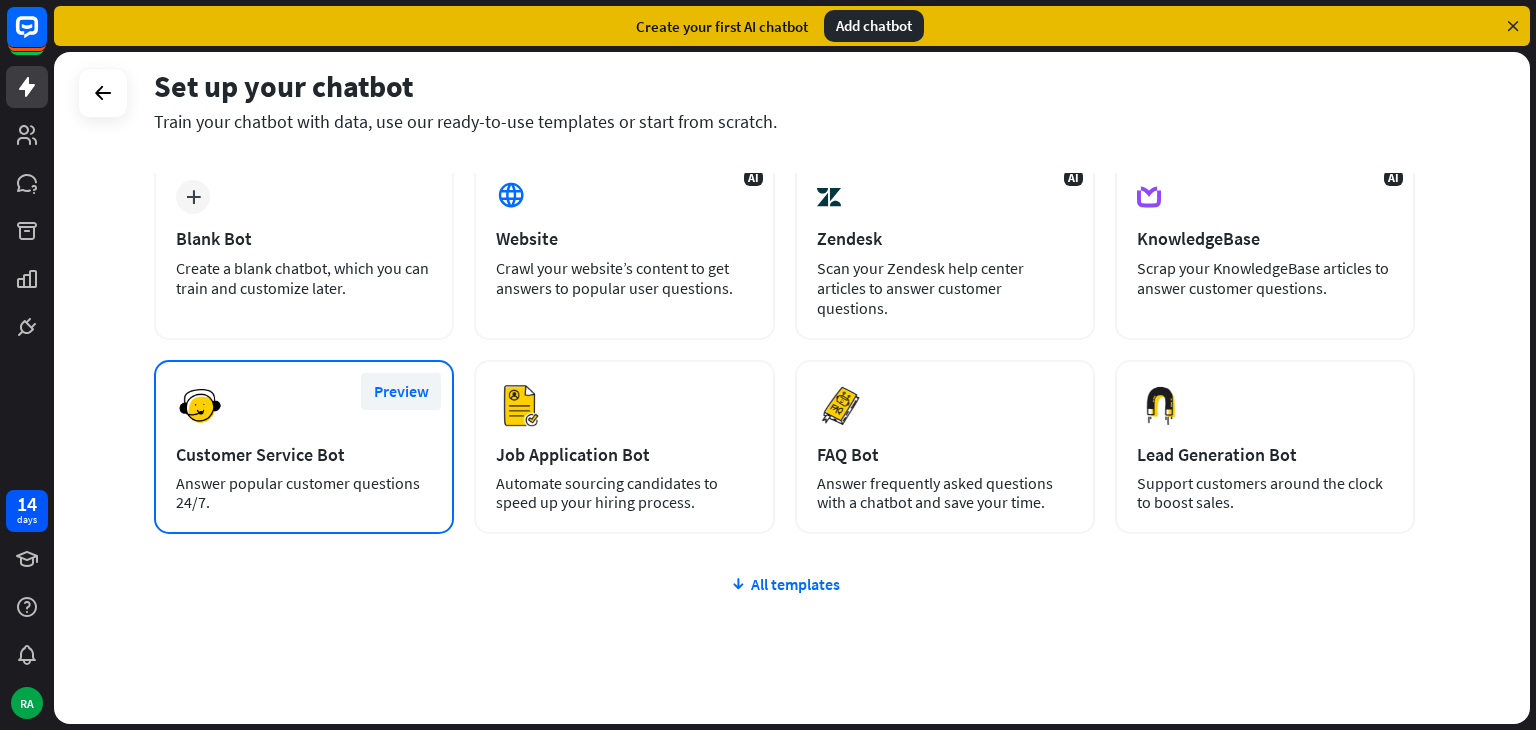 scroll, scrollTop: 133, scrollLeft: 0, axis: vertical 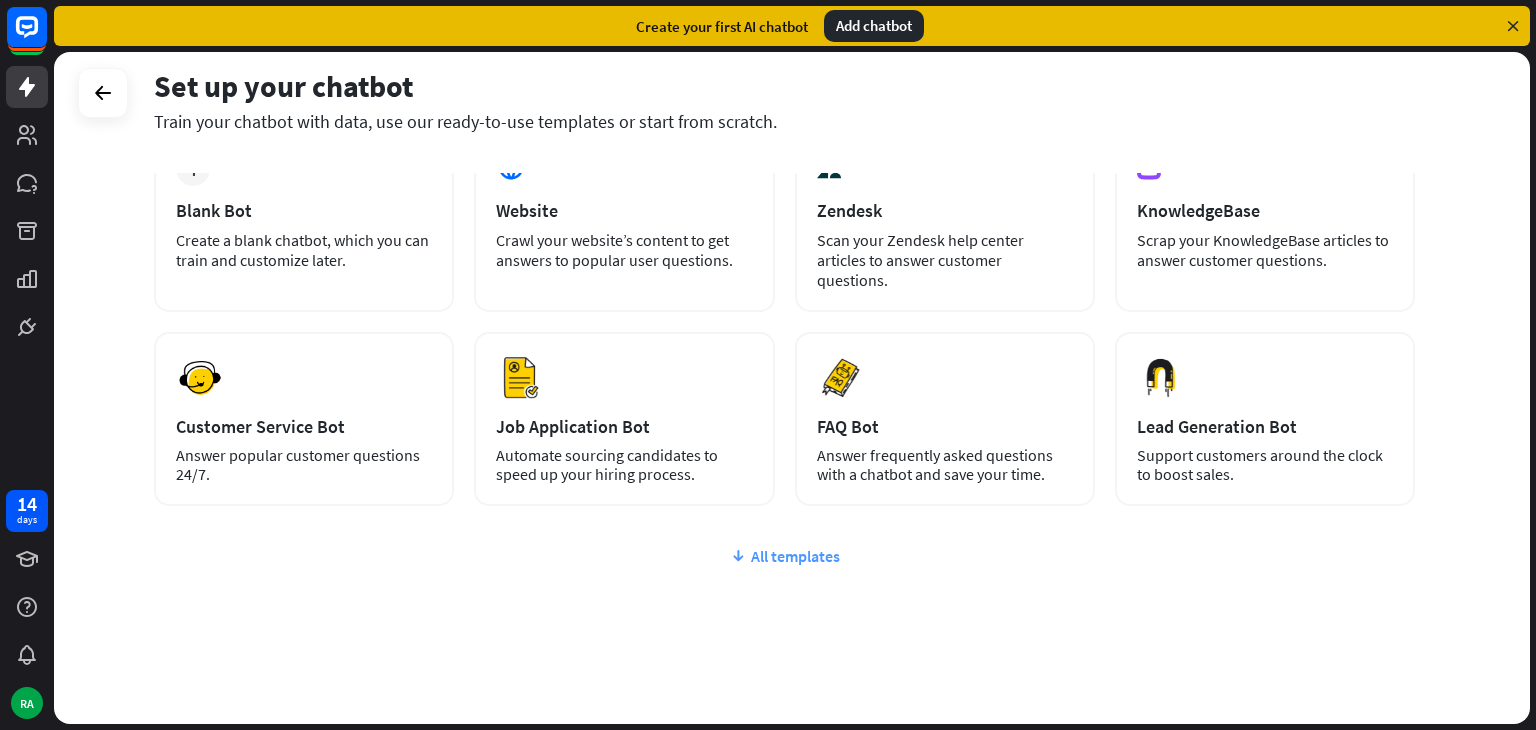 click on "All templates" at bounding box center (784, 556) 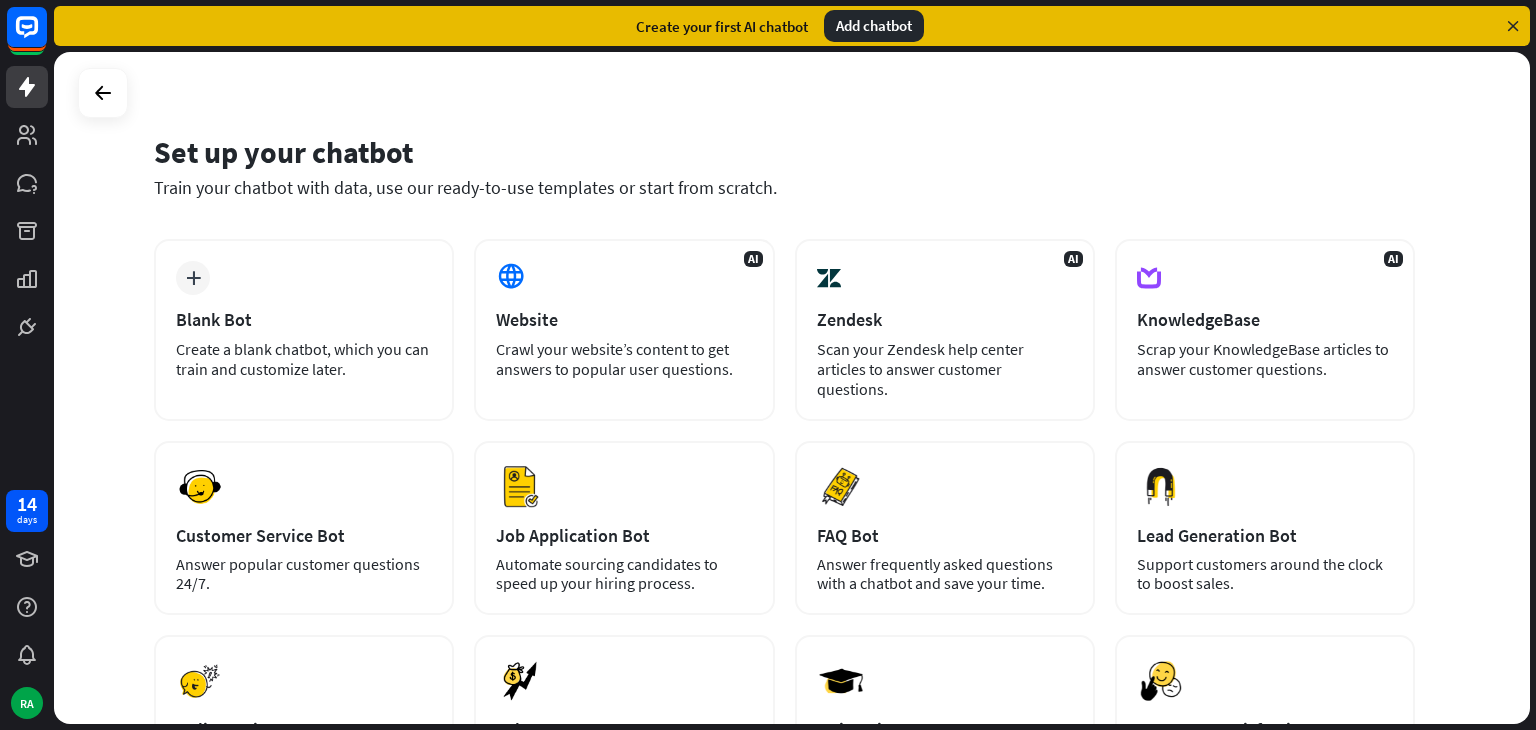 scroll, scrollTop: 0, scrollLeft: 0, axis: both 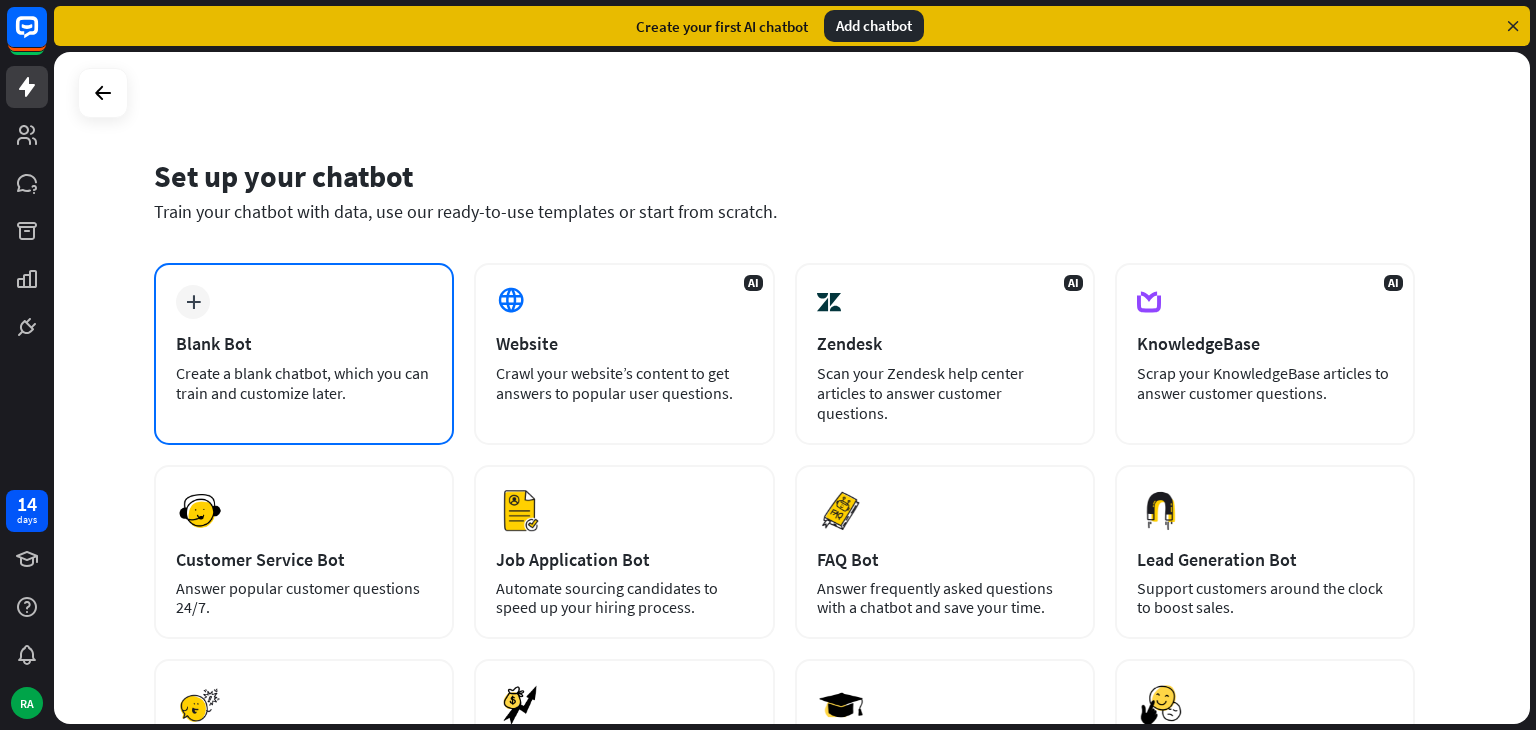 click on "Blank Bot" at bounding box center [304, 343] 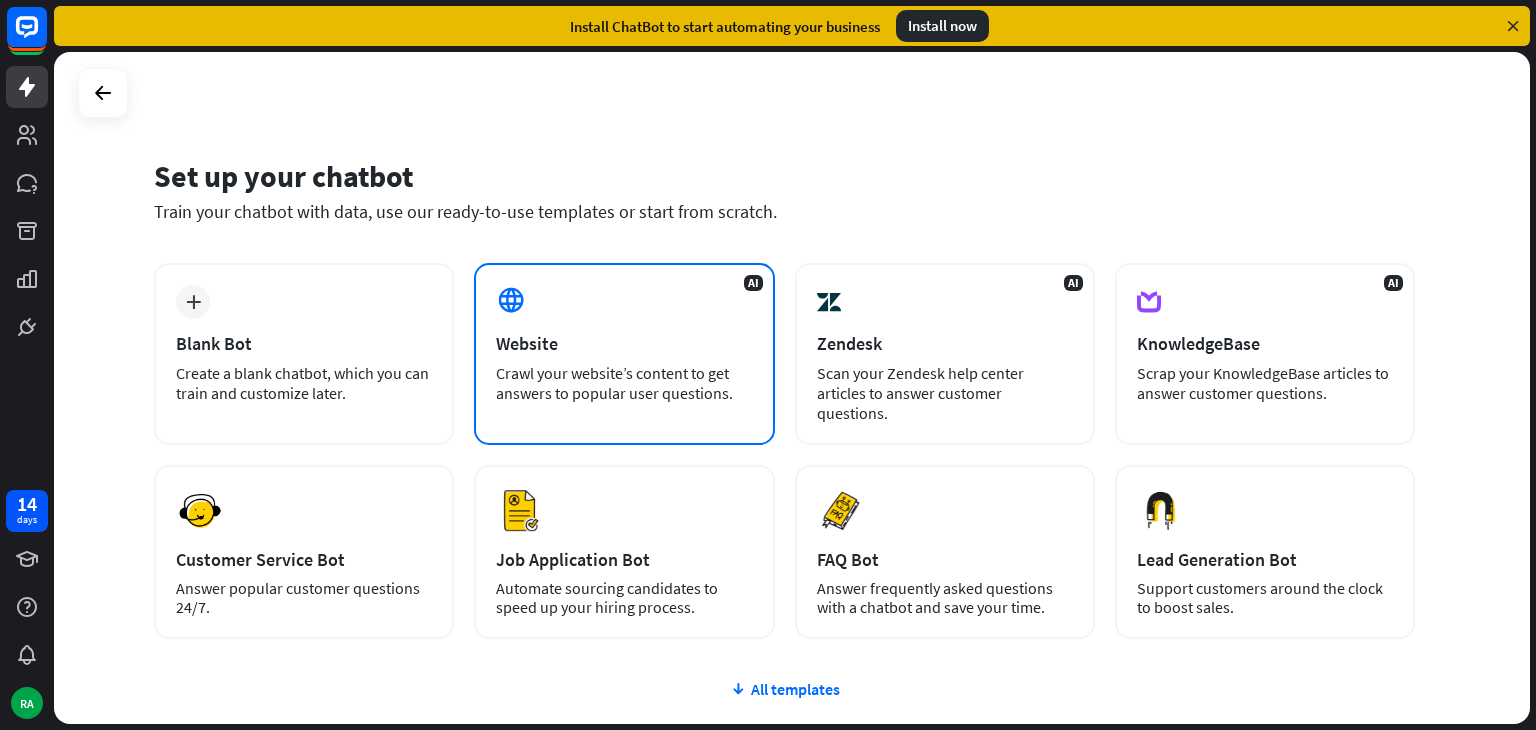 click on "Website" at bounding box center [624, 343] 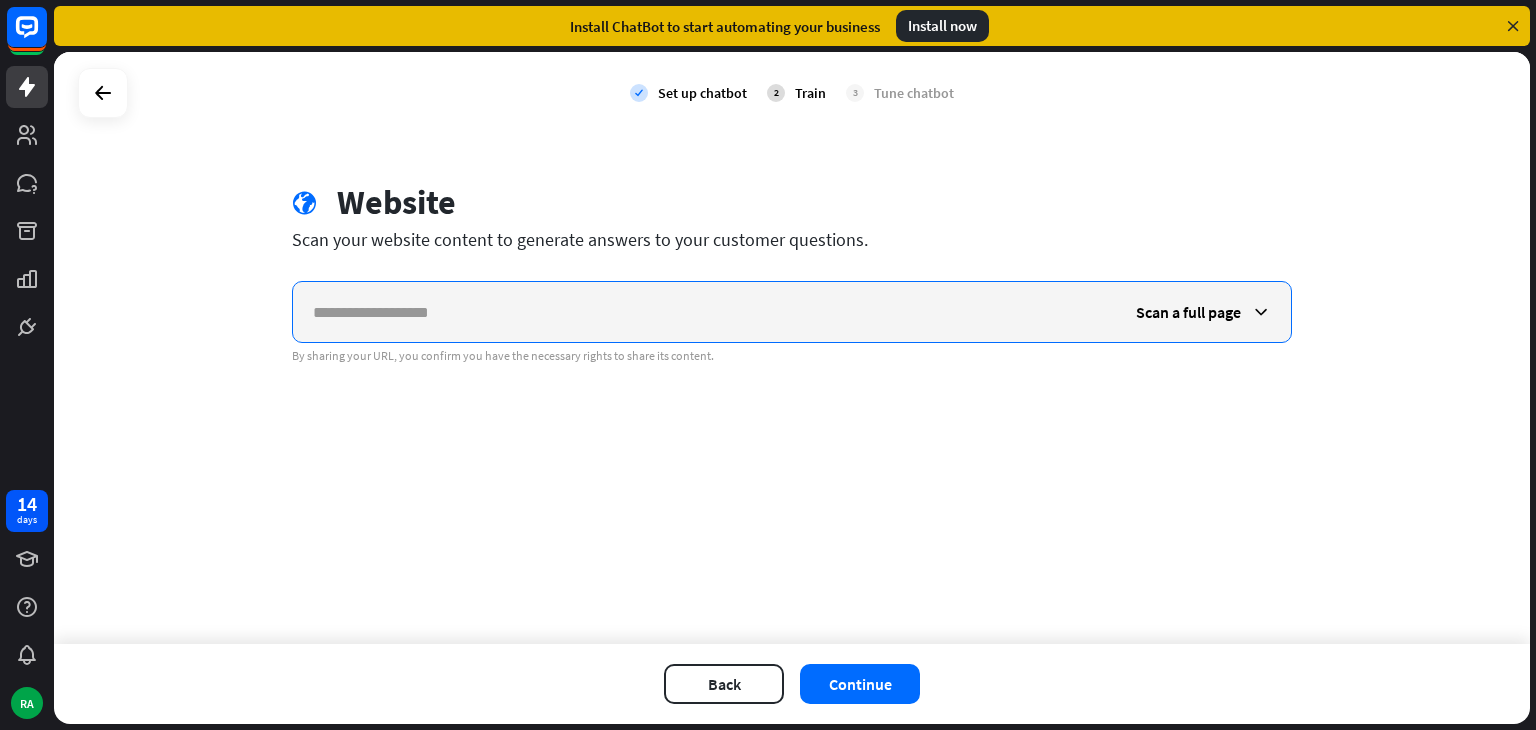 paste on "**********" 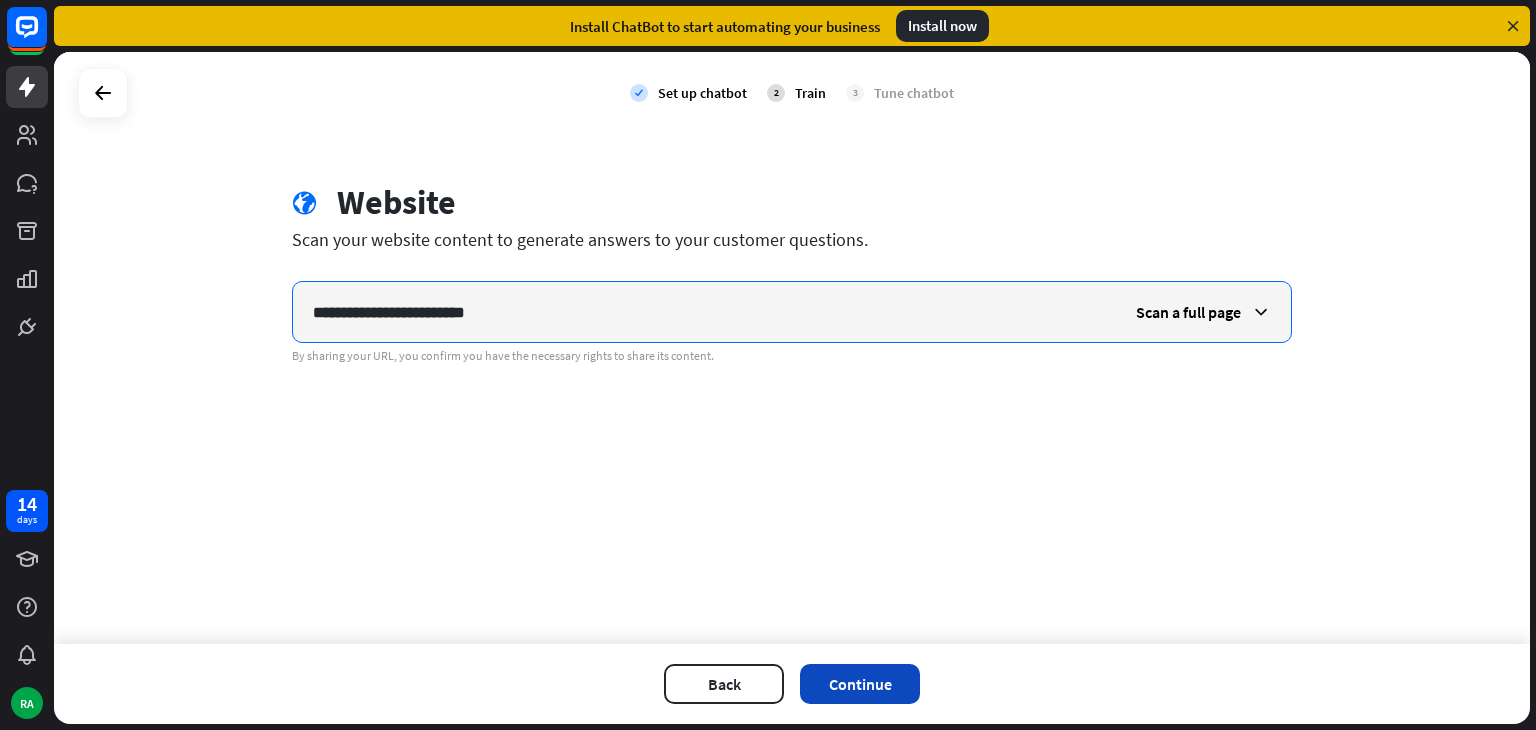 type on "**********" 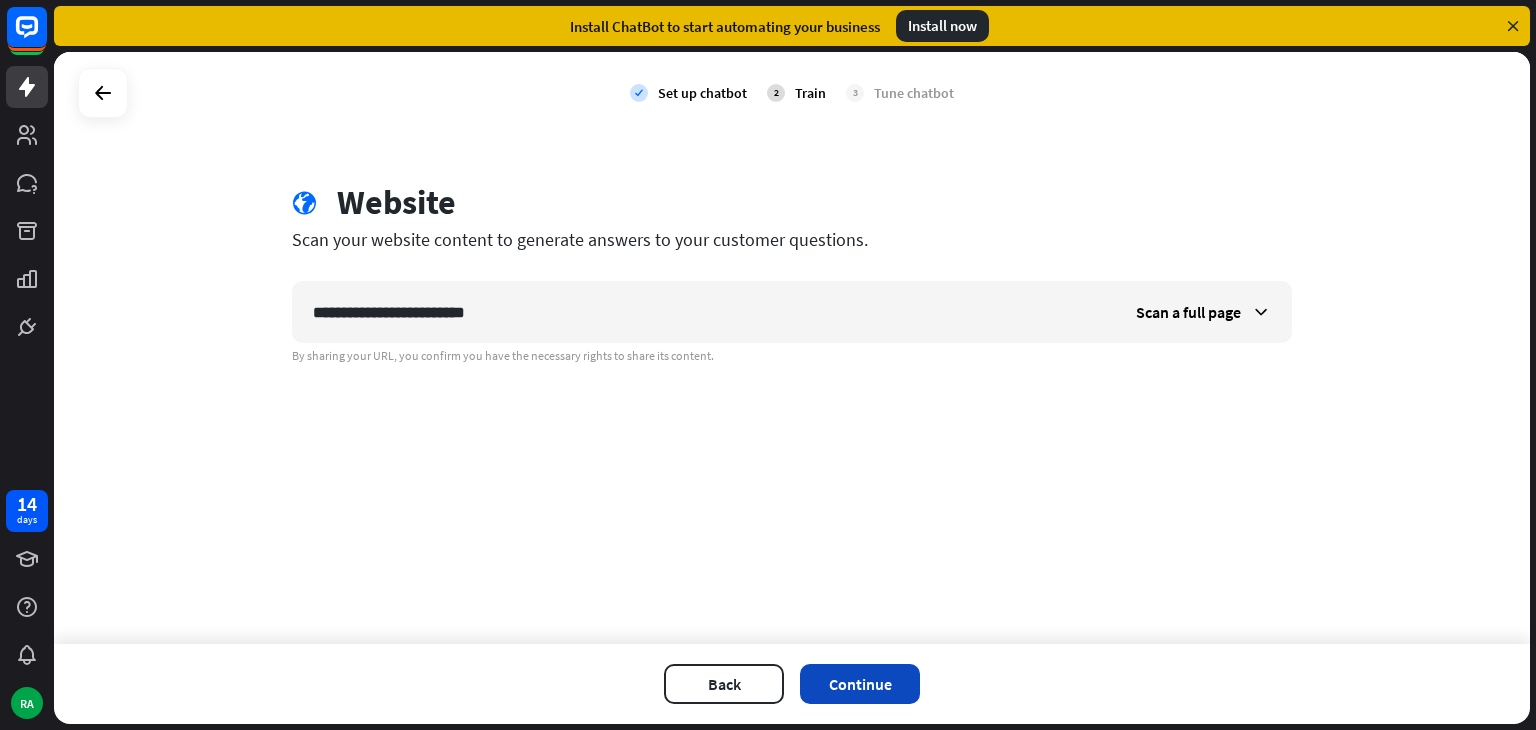 click on "Continue" at bounding box center (860, 684) 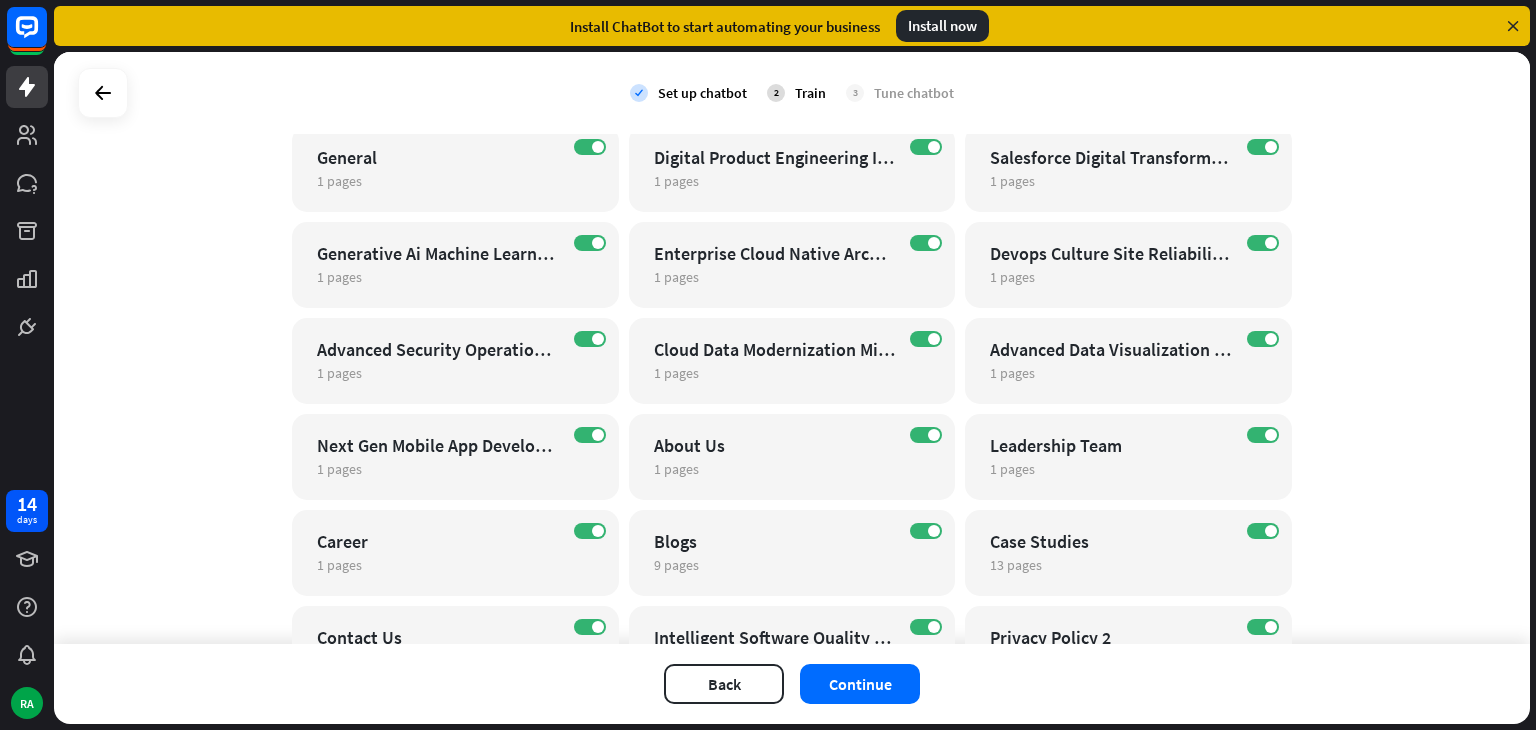 scroll, scrollTop: 300, scrollLeft: 0, axis: vertical 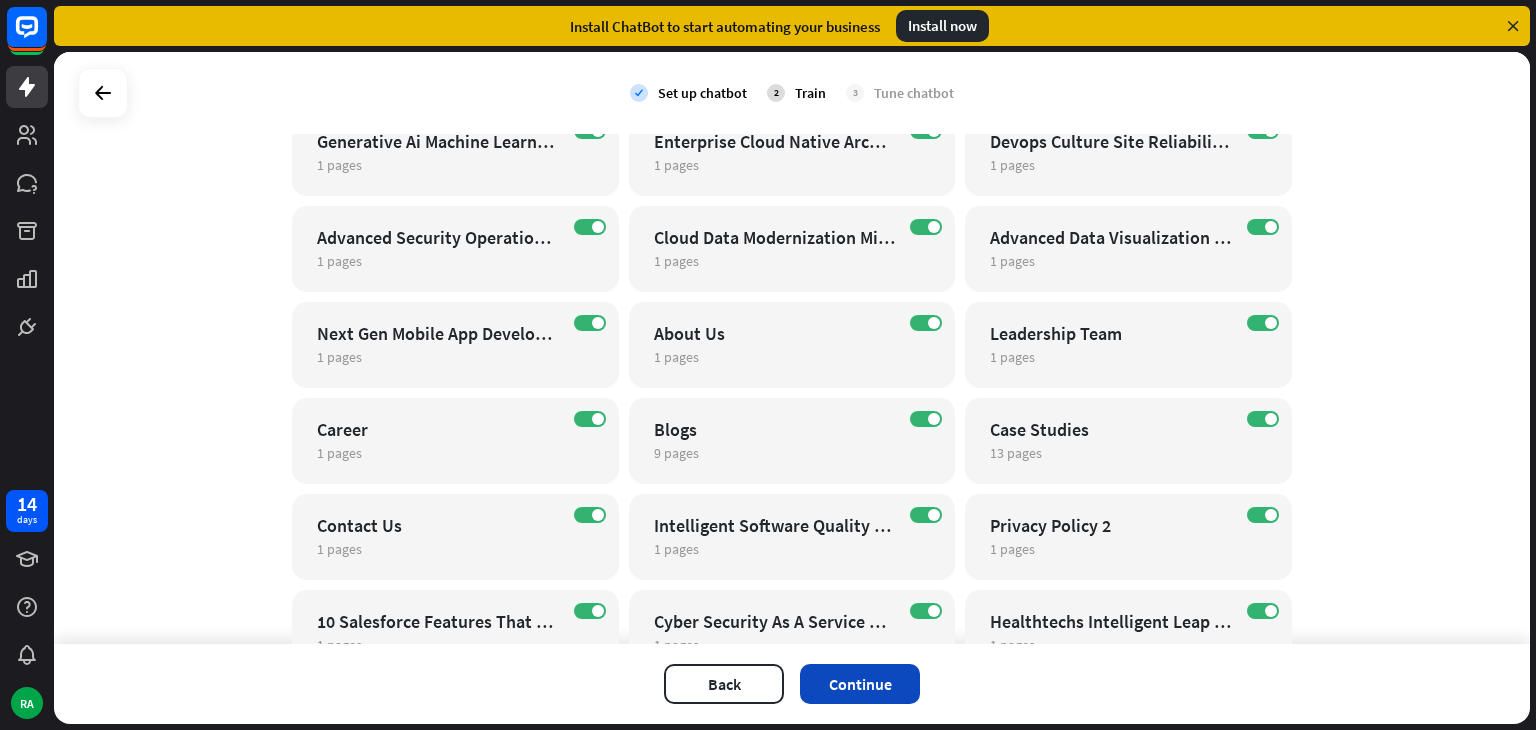 click on "Continue" at bounding box center (860, 684) 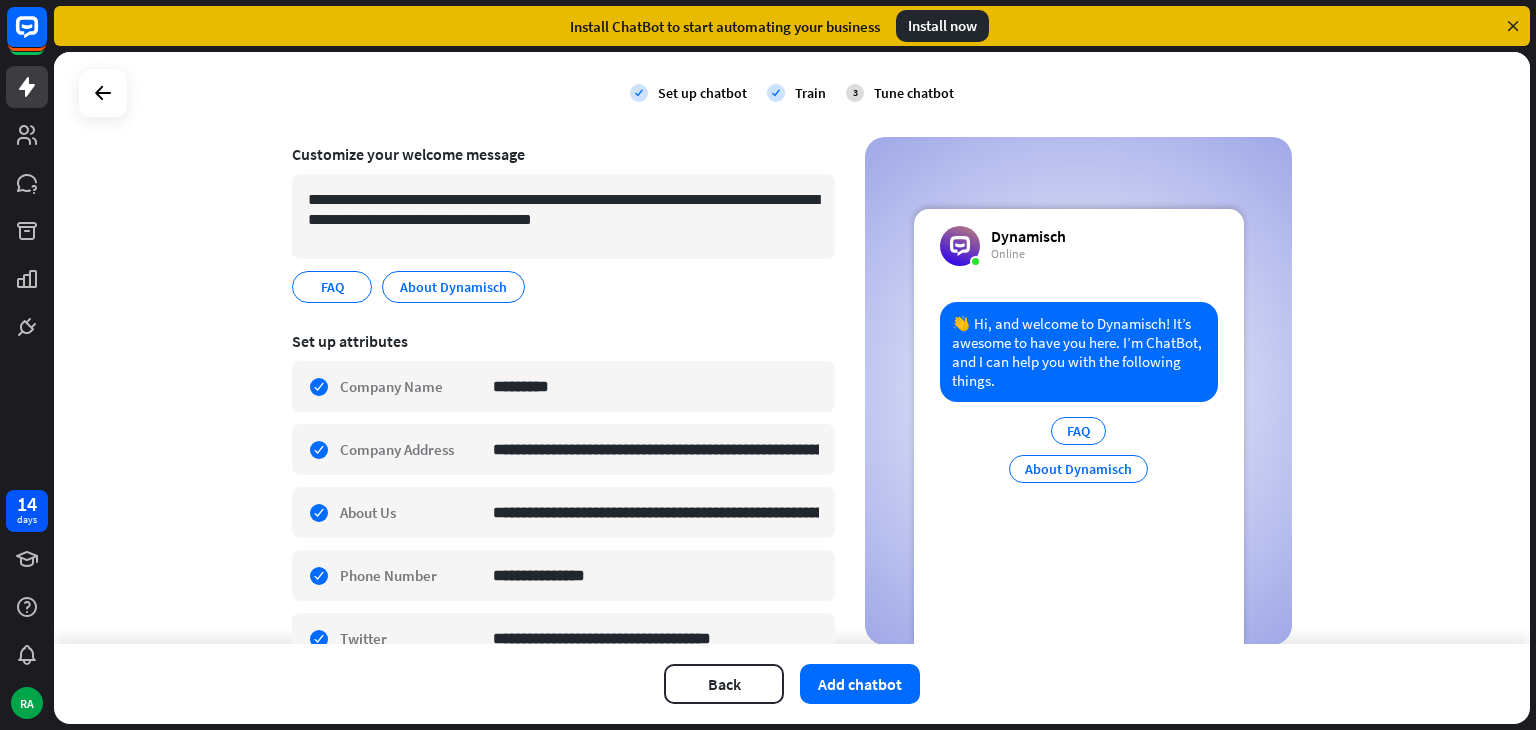 scroll, scrollTop: 200, scrollLeft: 0, axis: vertical 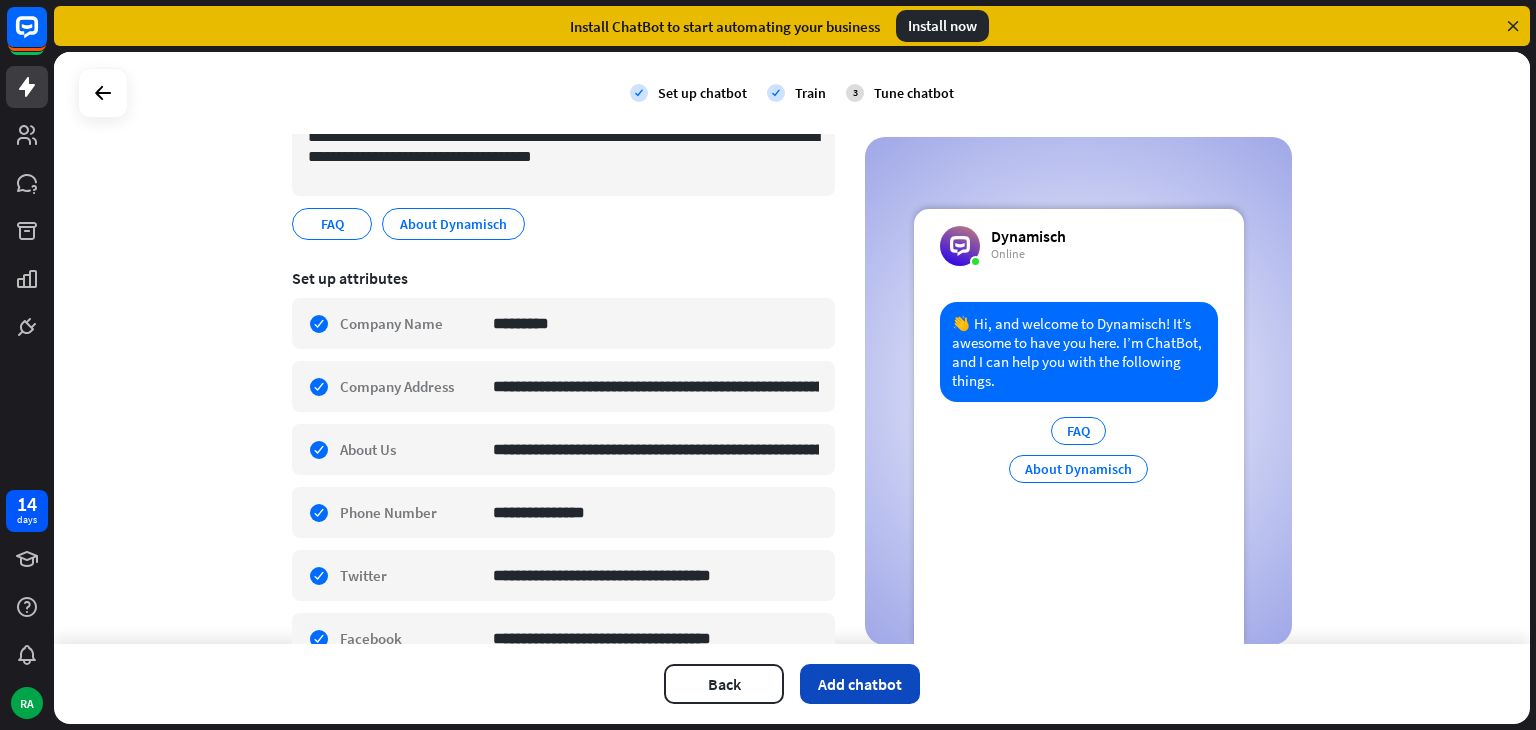 click on "Add chatbot" at bounding box center (860, 684) 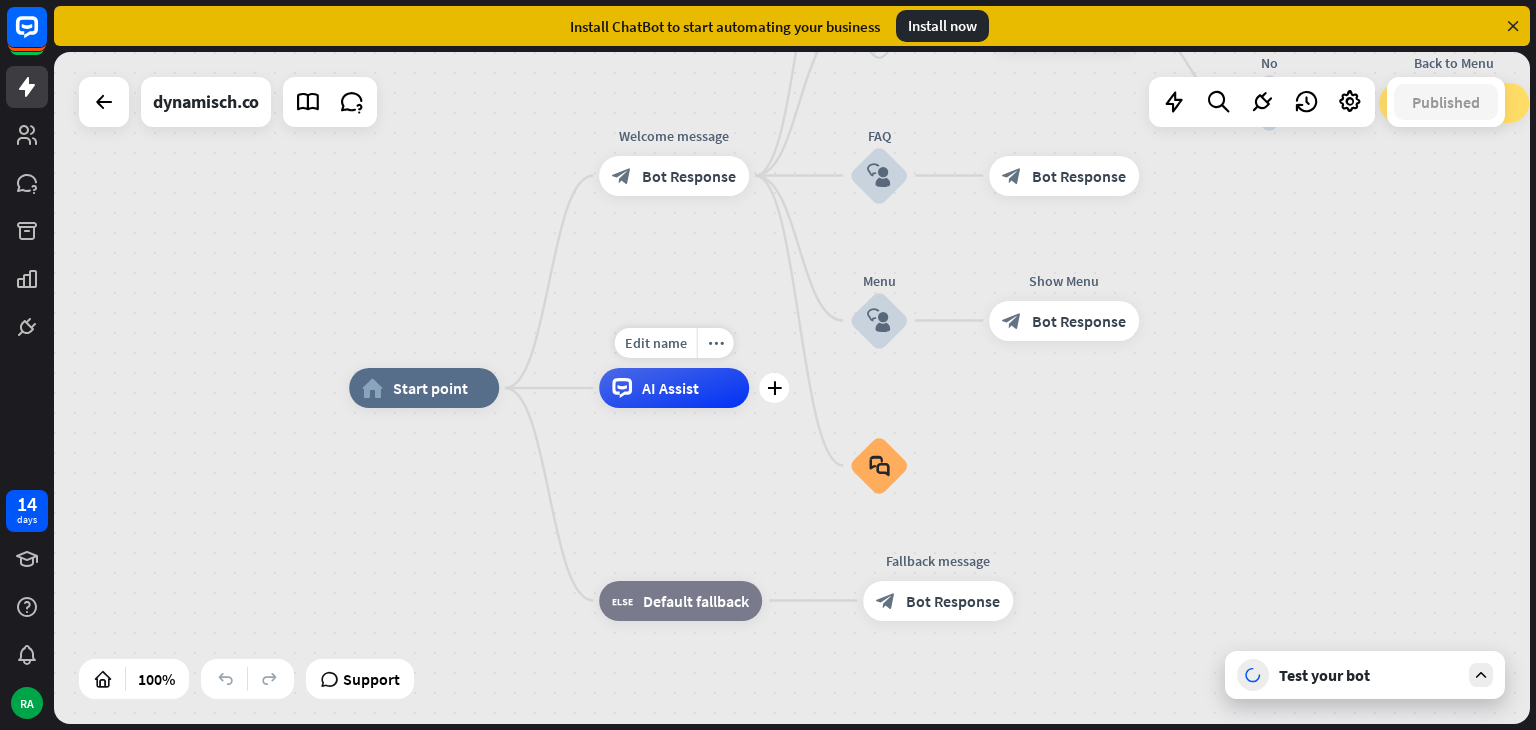 click on "AI Assist" at bounding box center (674, 388) 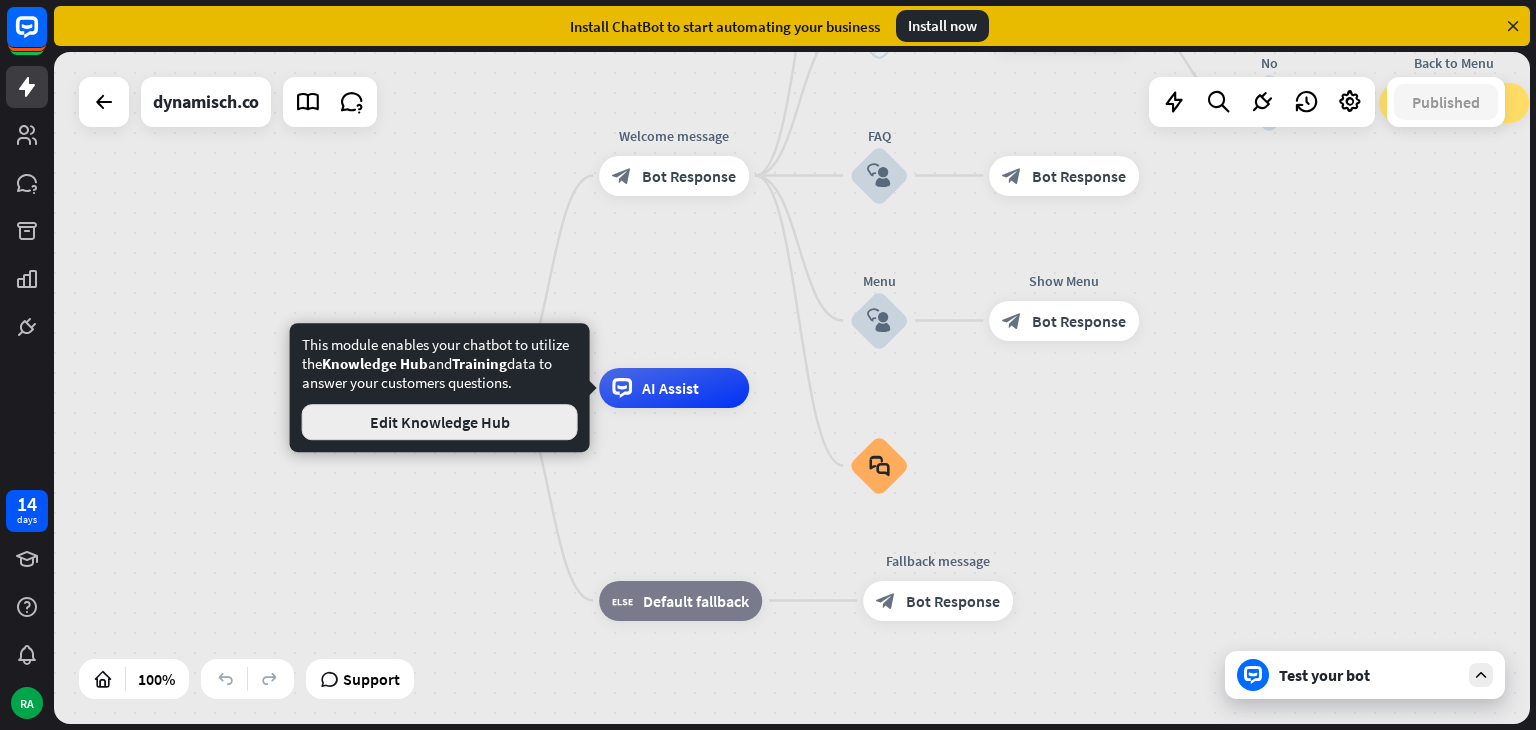 click on "Edit Knowledge Hub" at bounding box center (440, 422) 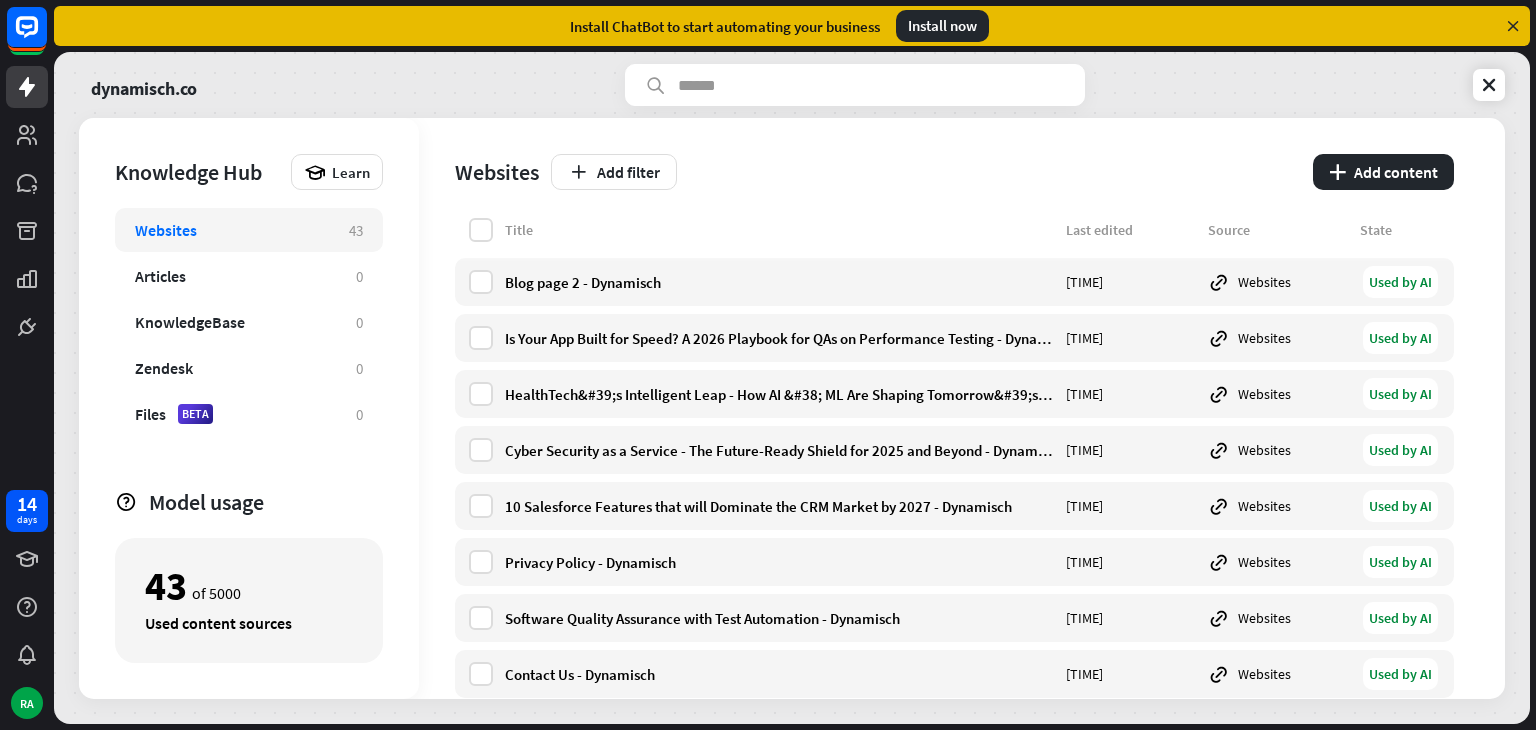 click on "43" at bounding box center (356, 230) 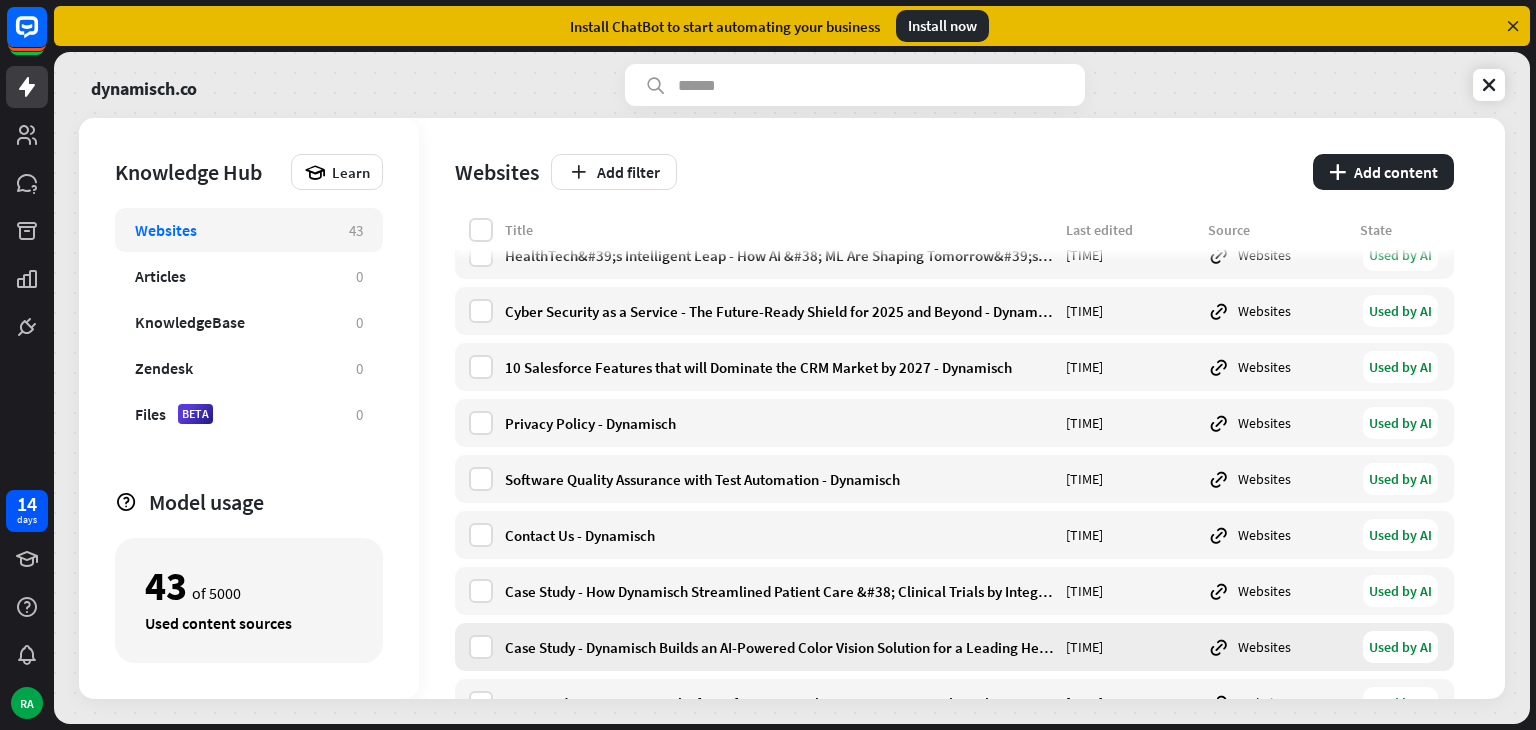 scroll, scrollTop: 0, scrollLeft: 0, axis: both 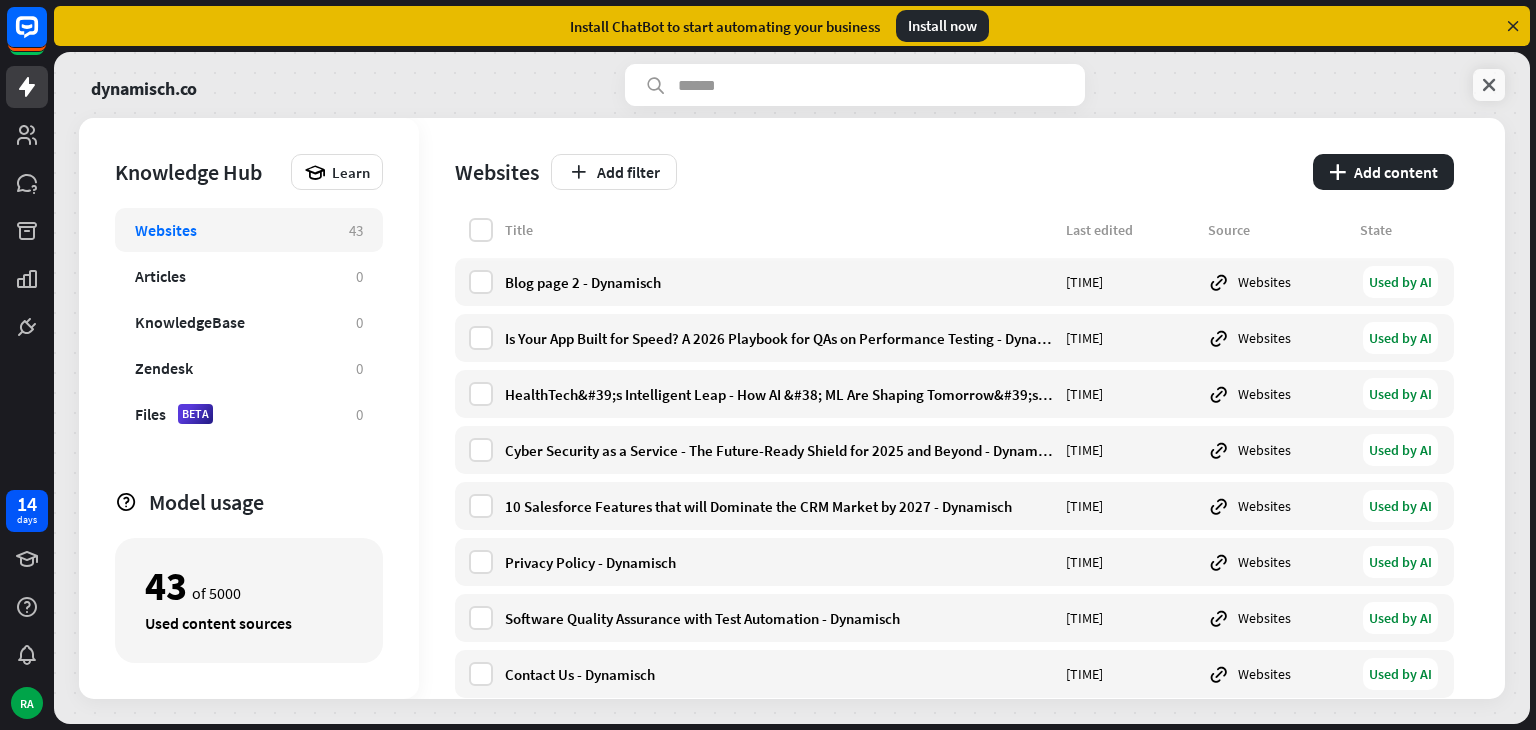 click at bounding box center (1489, 85) 